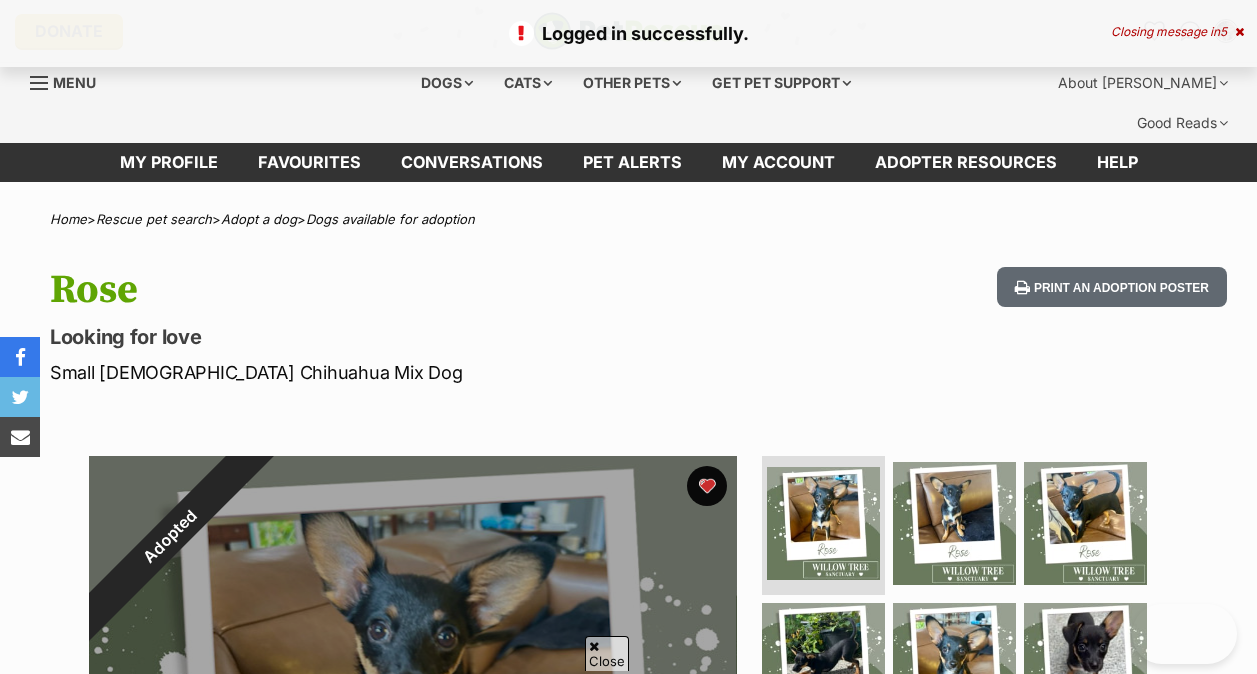 scroll, scrollTop: 101, scrollLeft: 0, axis: vertical 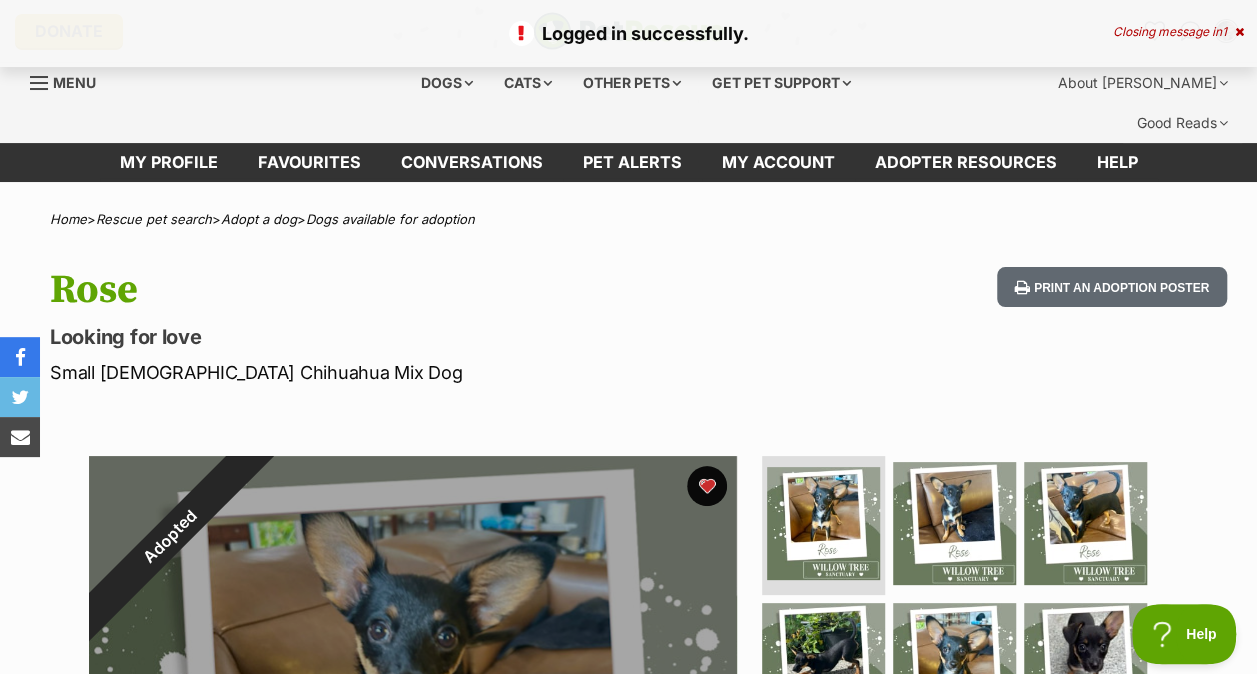 click at bounding box center [1239, 32] 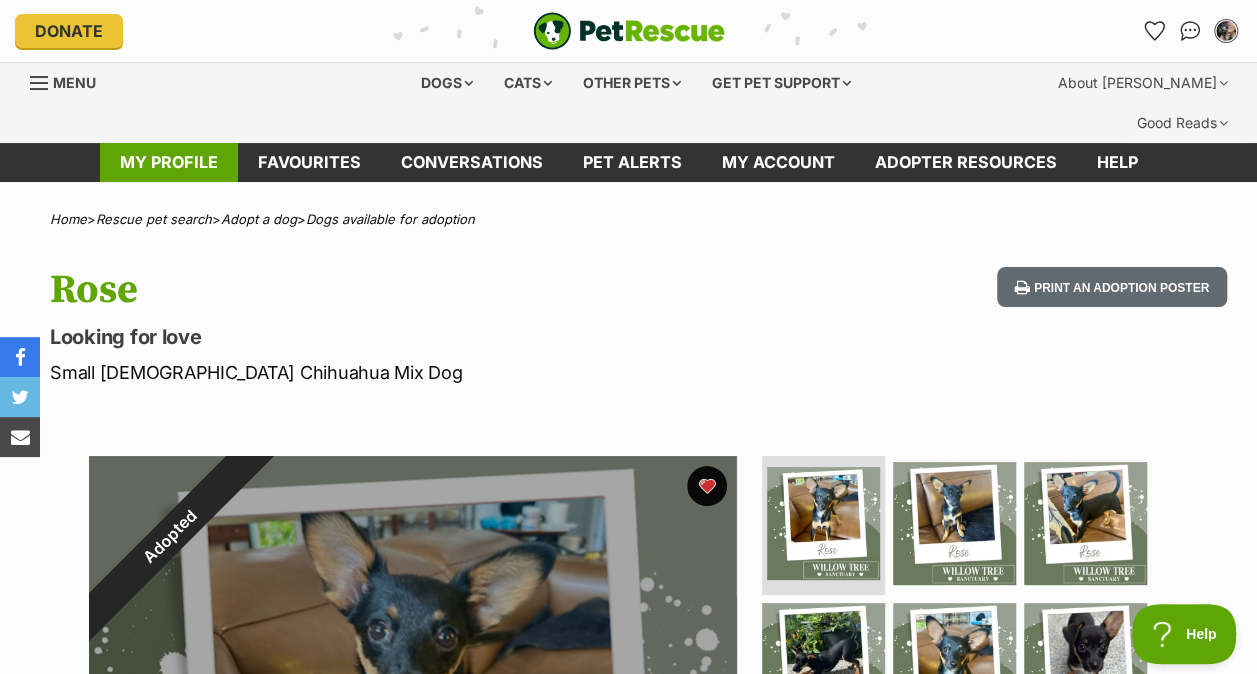 click on "My profile" at bounding box center [169, 162] 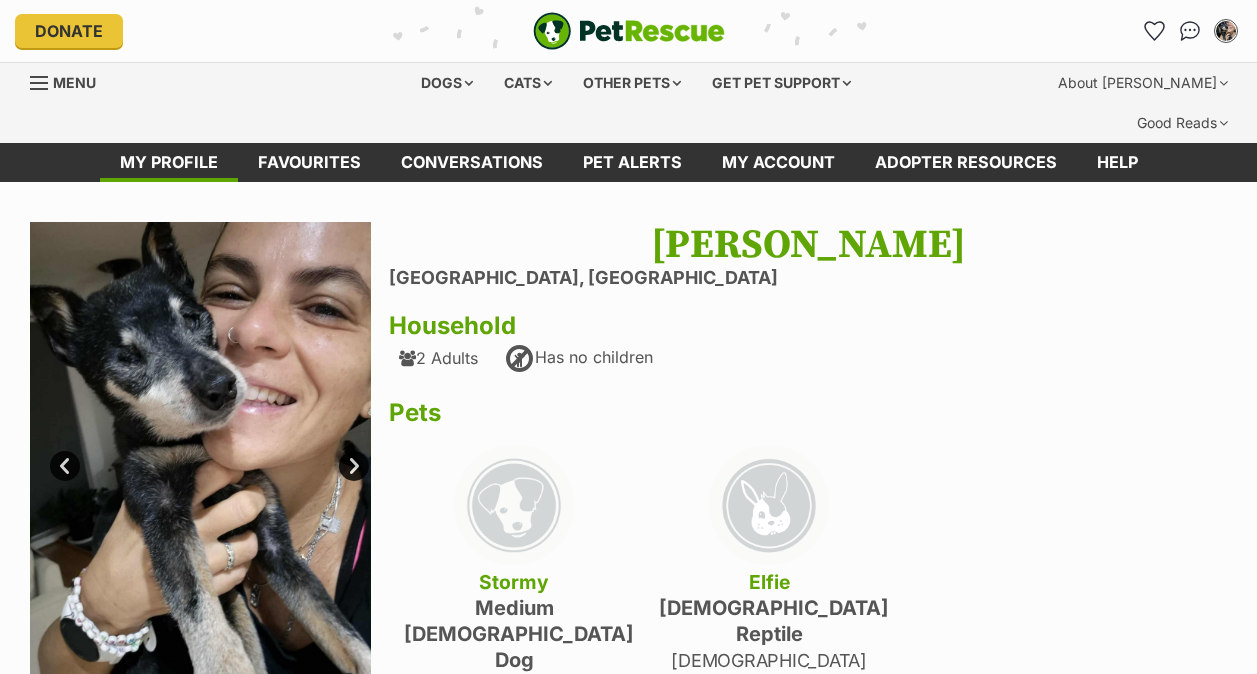 scroll, scrollTop: 0, scrollLeft: 0, axis: both 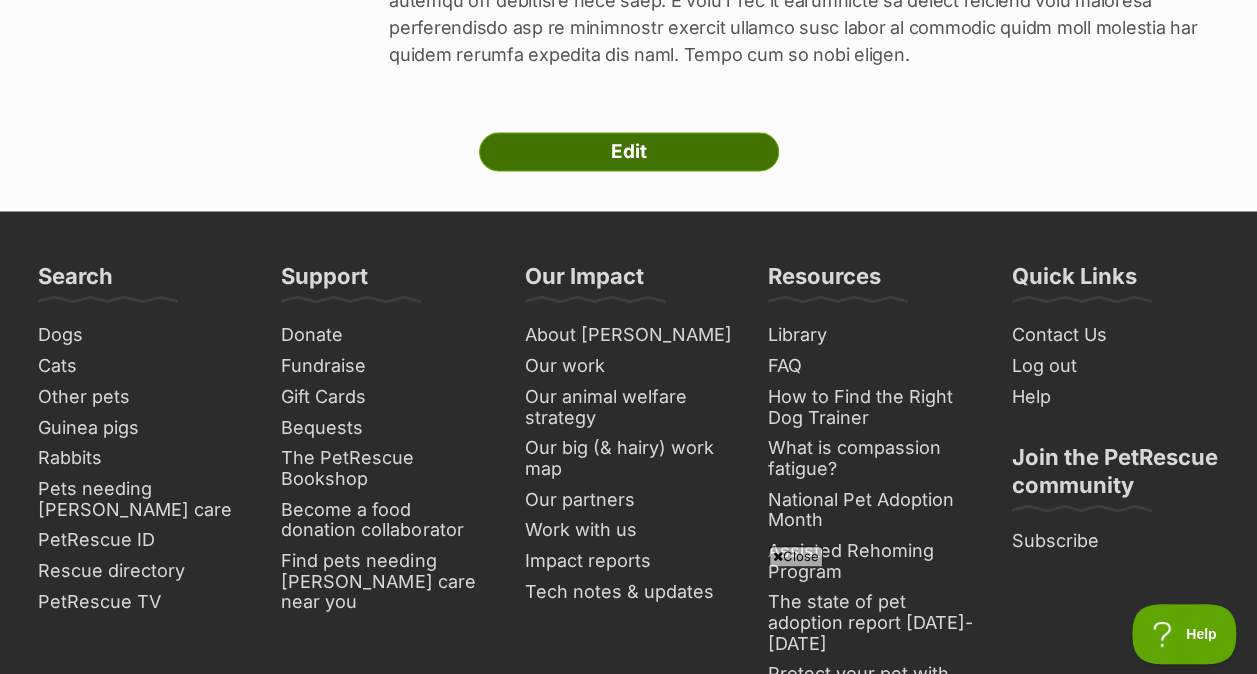 click on "Edit" at bounding box center [629, 152] 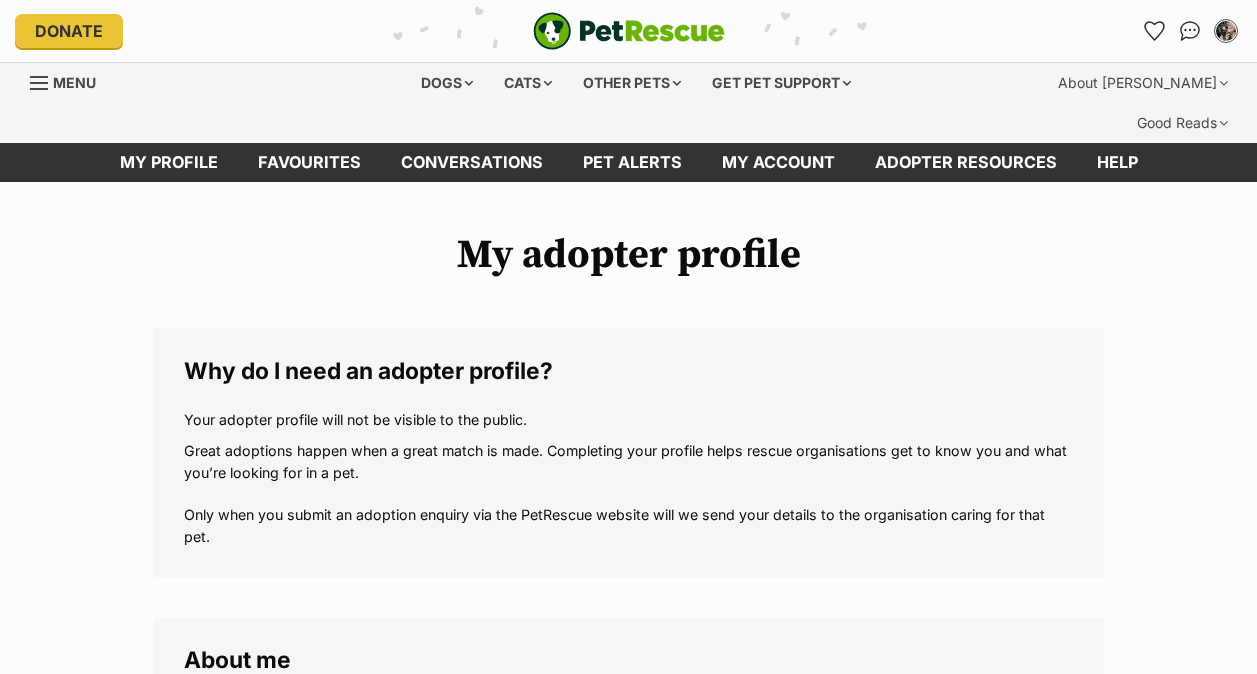 scroll, scrollTop: 0, scrollLeft: 0, axis: both 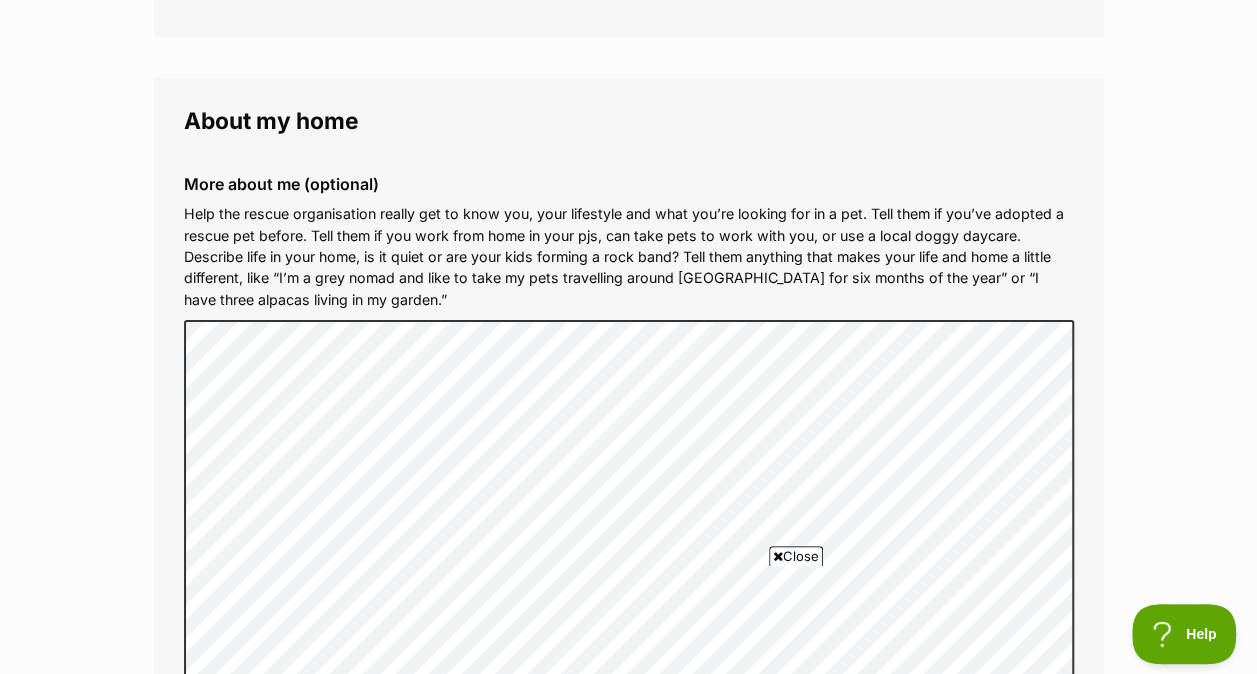 click on "My adopter profile
Why do I need an adopter profile?
Your adopter profile will not be visible to the public.
Great adoptions happen when a great match is made. Completing your profile helps rescue organisations get to know you and what you’re looking for in a pet. Only when you submit an adoption enquiry via the PetRescue website will we send your details to the organisation caring for that pet.
About me
Phone number (optional)
This is only shared with PetRescue and the rescue organisations you contact with a pet adoption enquiry. This is how we can all get in touch.
Where you live
Address line 1 (optional)
Address line 2 (optional)
Suburb (optional)
State New South Wales
Postcode
Enter your postcode, or start typing the suburb and select the relevant location.
Profile photo (optional)
Upload image
Remove profile image (optional)
Additional photos (optional)" at bounding box center (628, -944) 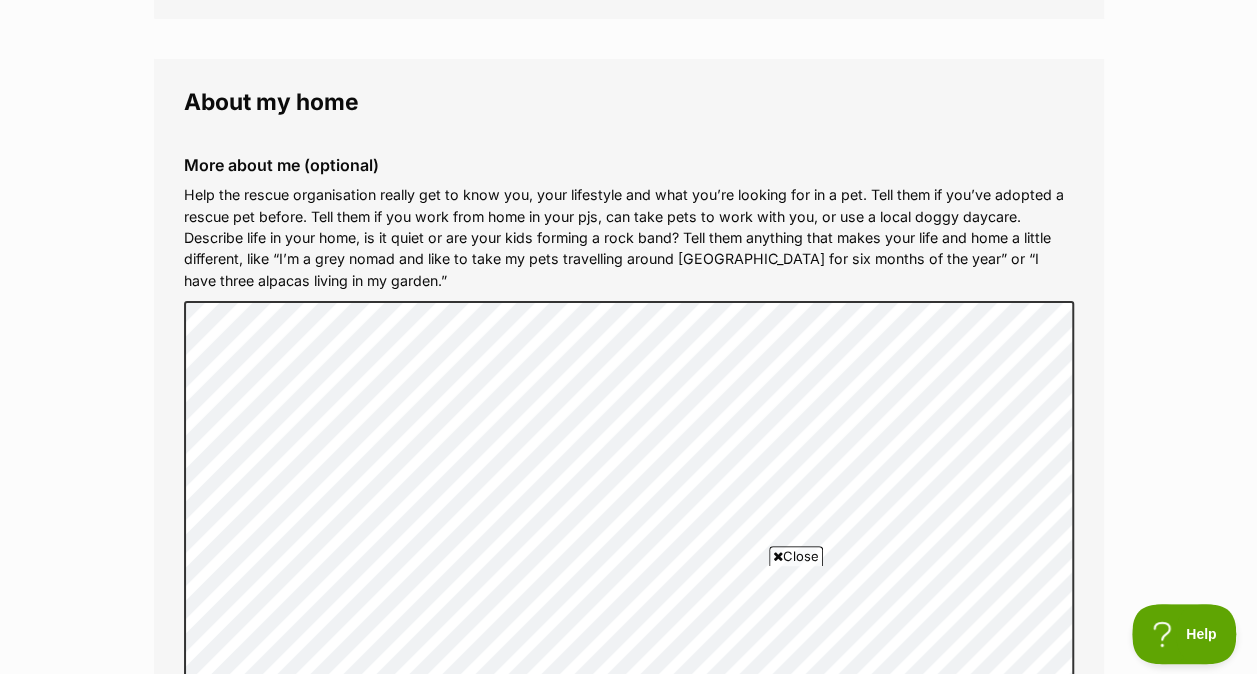 scroll, scrollTop: 3091, scrollLeft: 0, axis: vertical 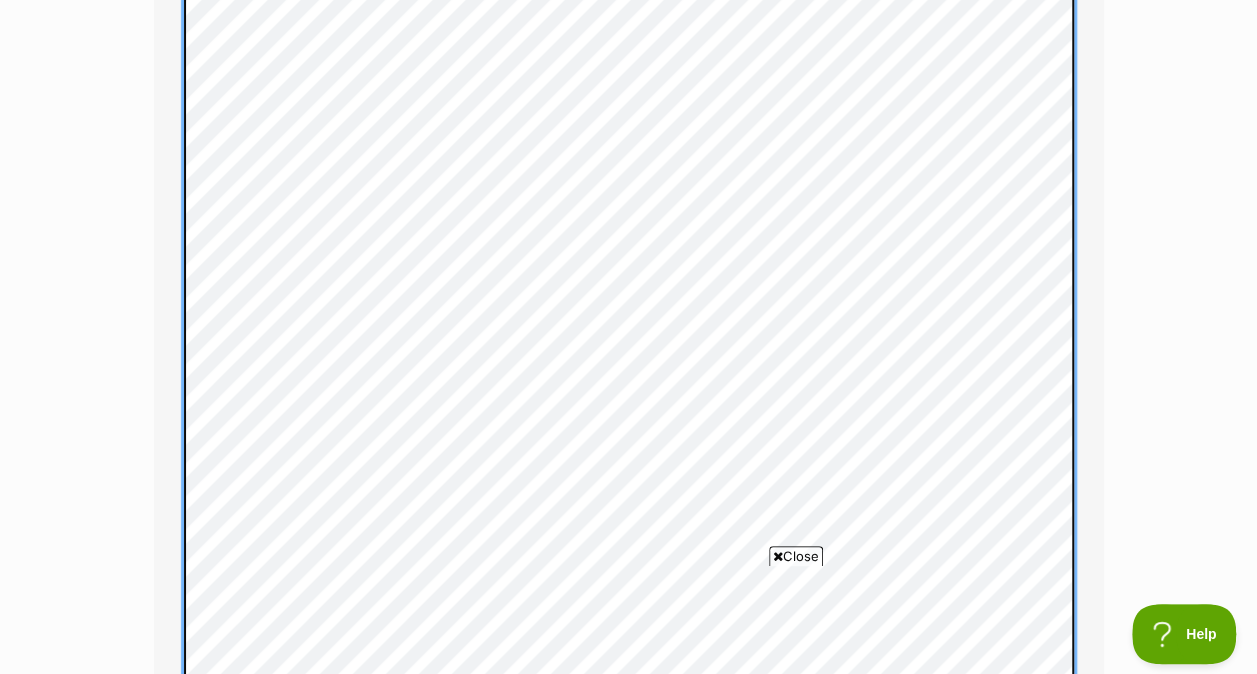 click on "More about me (optional)
Help the rescue organisation really get to know you, your lifestyle and what you’re looking for in a pet. Tell them if you’ve adopted a rescue pet before. Tell them if you work from home in your pjs, can take pets to work with you, or use a local doggy daycare. Describe life in your home, is it quiet or are your kids forming a rock band? Tell them anything that makes your life and home a little different, like “I’m a grey nomad and like to take my pets travelling around Australia for six months of the year” or “I have three alpacas living in my garden.”
By updating my account details, I agree to be bound by the  Terms of Use  and accept PetRescue's  Privacy Policy." at bounding box center (629, -82) 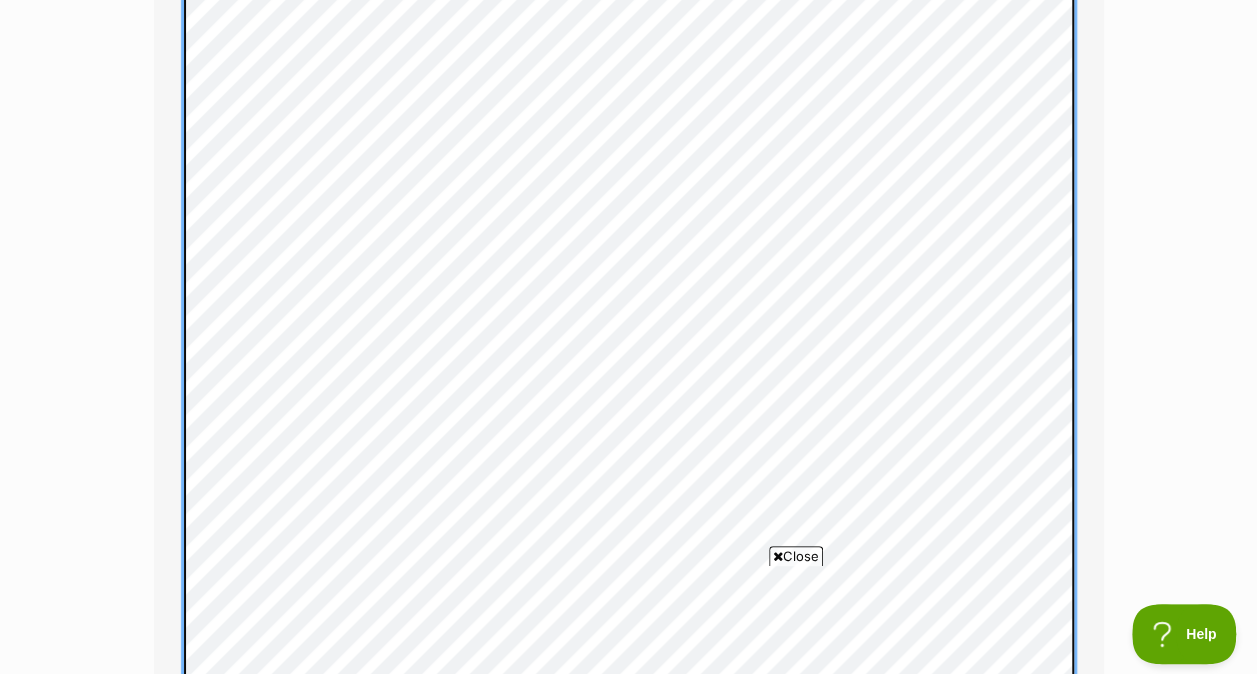 scroll, scrollTop: 0, scrollLeft: 0, axis: both 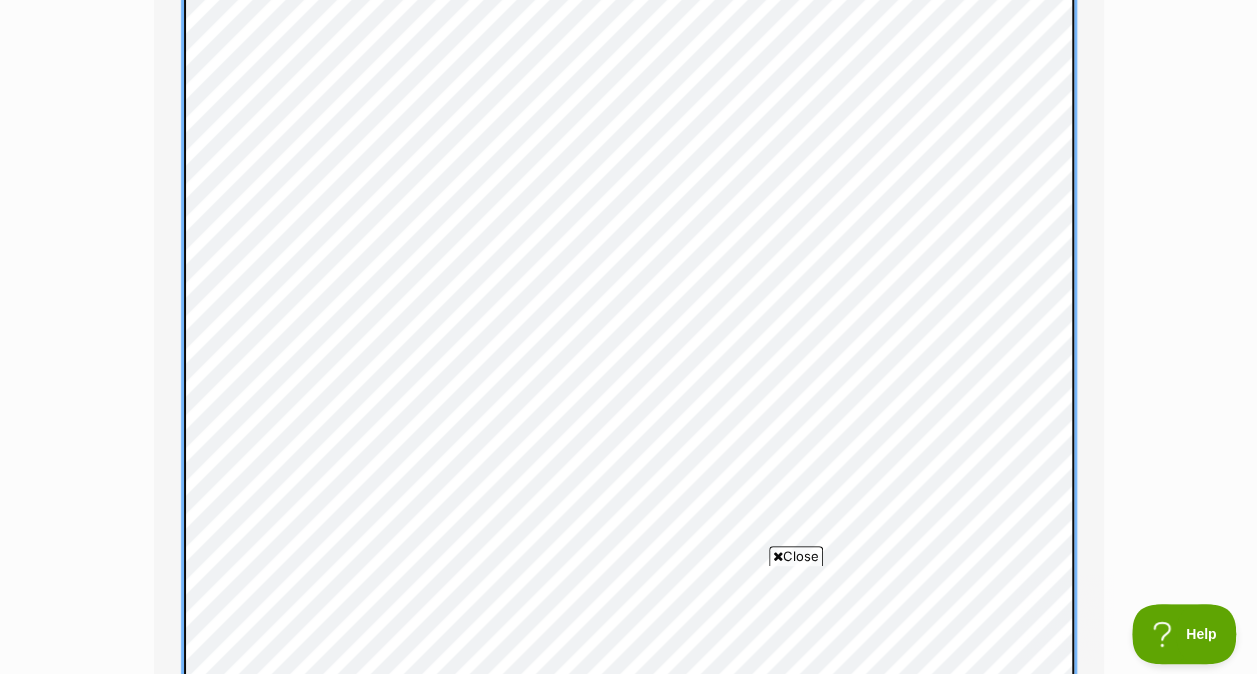 click on "My adopter profile
Why do I need an adopter profile?
Your adopter profile will not be visible to the public.
Great adoptions happen when a great match is made. Completing your profile helps rescue organisations get to know you and what you’re looking for in a pet. Only when you submit an adoption enquiry via the PetRescue website will we send your details to the organisation caring for that pet.
About me
Phone number (optional)
This is only shared with PetRescue and the rescue organisations you contact with a pet adoption enquiry. This is how we can all get in touch.
Where you live
Address line 1 (optional)
Address line 2 (optional)
Suburb (optional)
State New South Wales
Postcode
Enter your postcode, or start typing the suburb and select the relevant location.
Profile photo (optional)
Upload image
Remove profile image (optional)
Additional photos (optional)" at bounding box center (628, -1404) 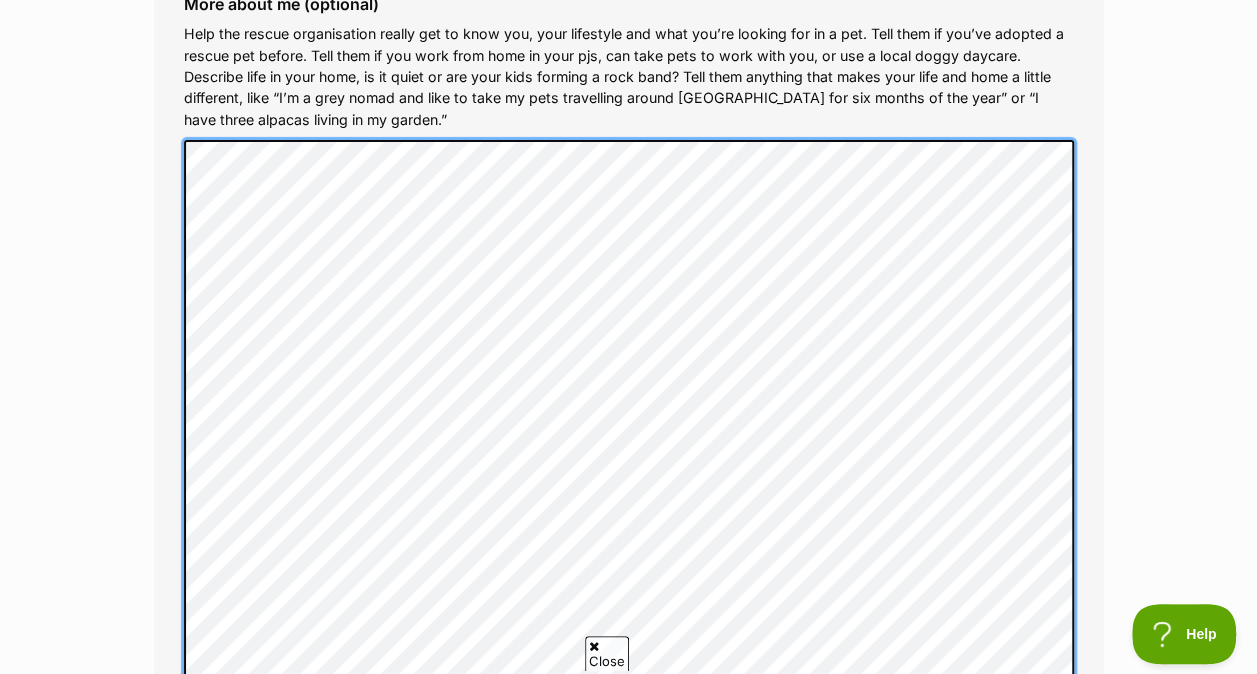 scroll, scrollTop: 0, scrollLeft: 0, axis: both 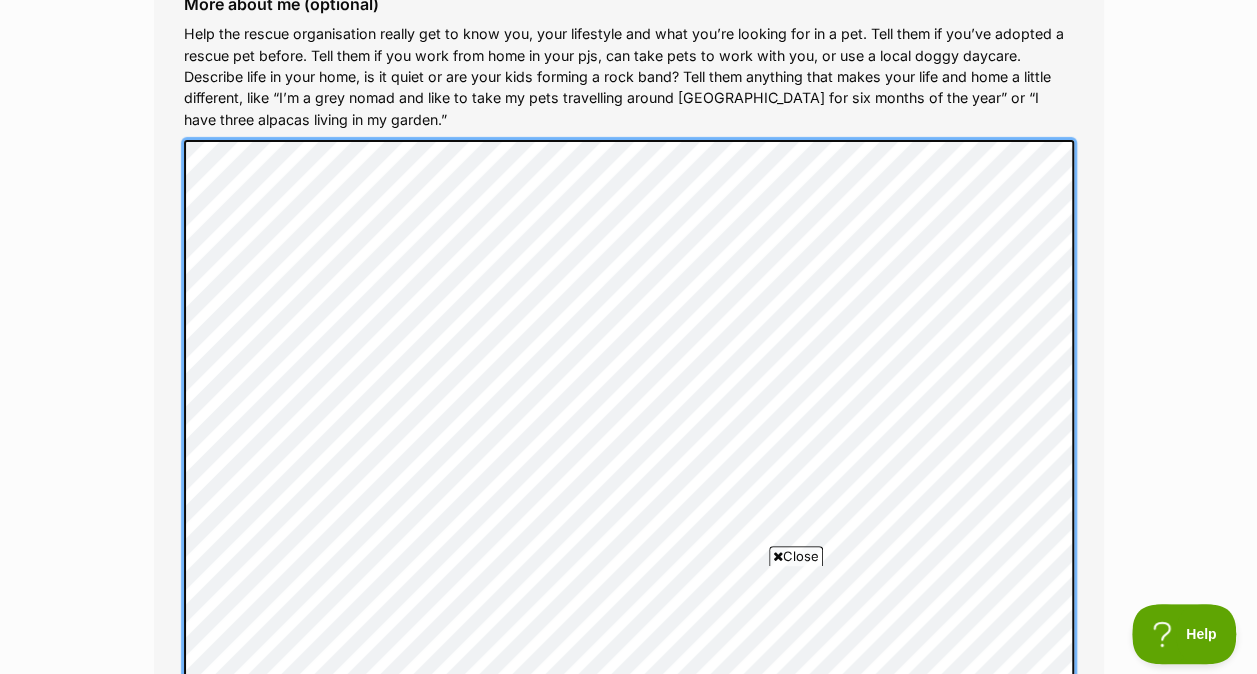 click on "More about me (optional)
Help the rescue organisation really get to know you, your lifestyle and what you’re looking for in a pet. Tell them if you’ve adopted a rescue pet before. Tell them if you work from home in your pjs, can take pets to work with you, or use a local doggy daycare. Describe life in your home, is it quiet or are your kids forming a rock band? Tell them anything that makes your life and home a little different, like “I’m a grey nomad and like to take my pets travelling around Australia for six months of the year” or “I have three alpacas living in my garden.”
By updating my account details, I agree to be bound by the  Terms of Use  and accept PetRescue's  Privacy Policy." at bounding box center [629, 909] 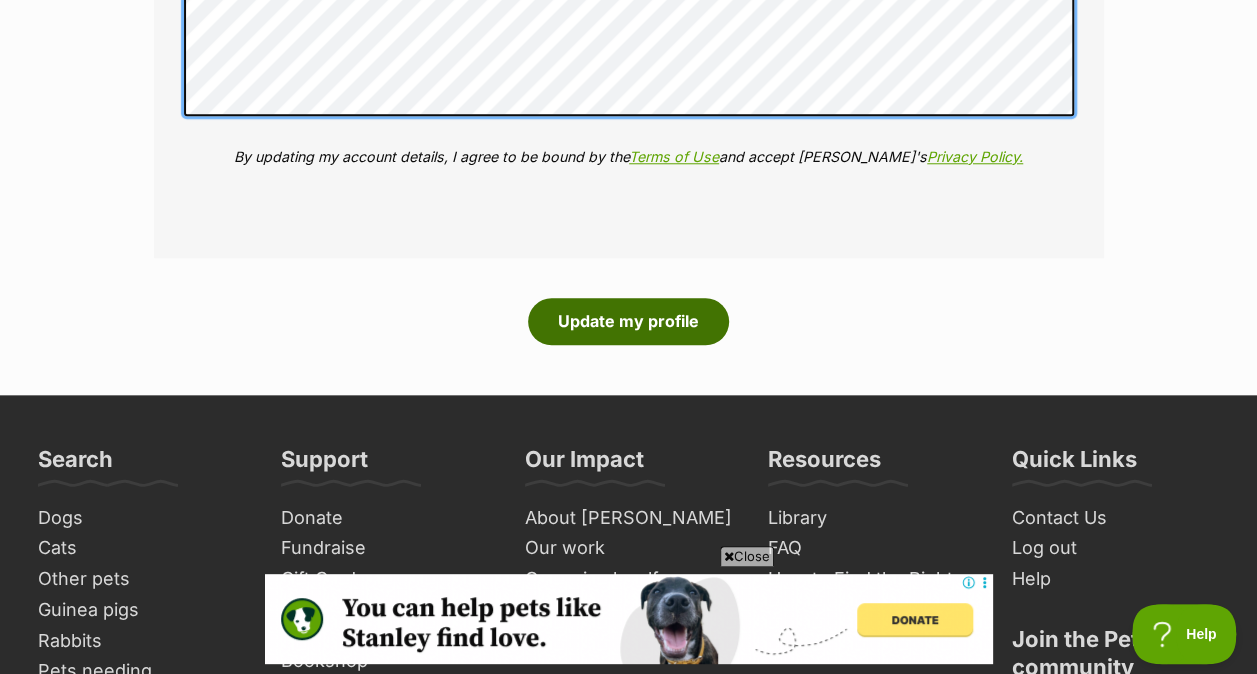 scroll, scrollTop: 4656, scrollLeft: 0, axis: vertical 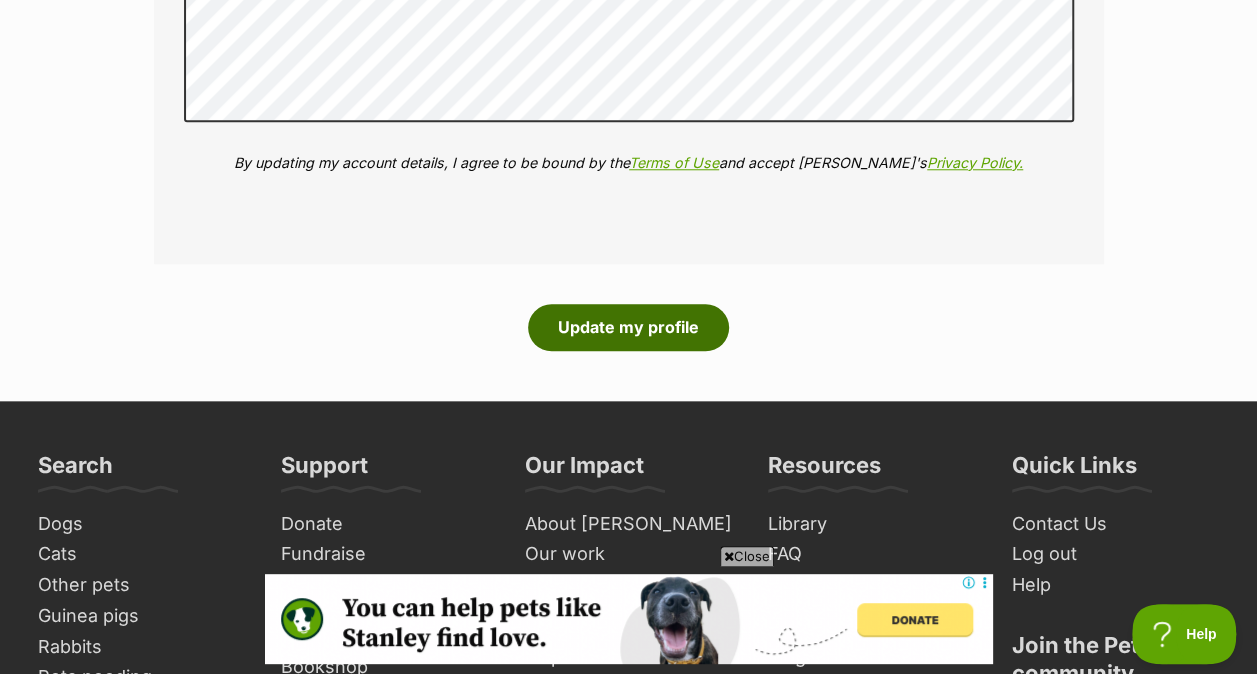 click on "Update my profile" at bounding box center [628, 327] 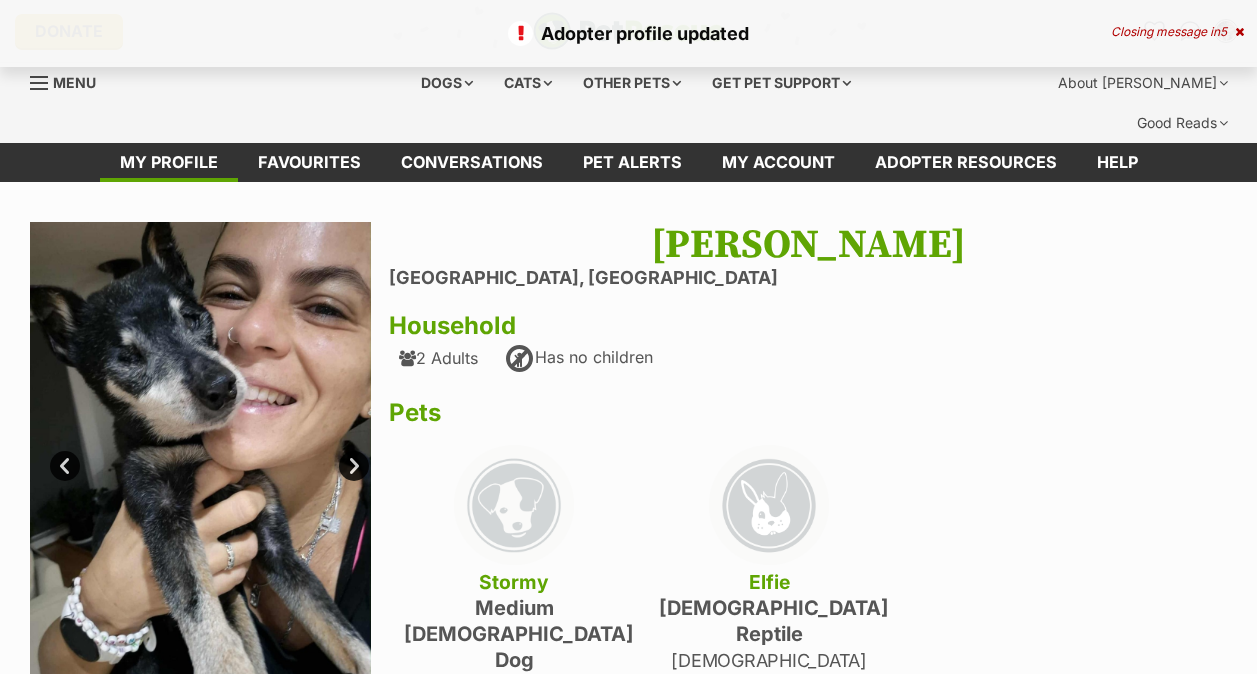 scroll, scrollTop: 0, scrollLeft: 0, axis: both 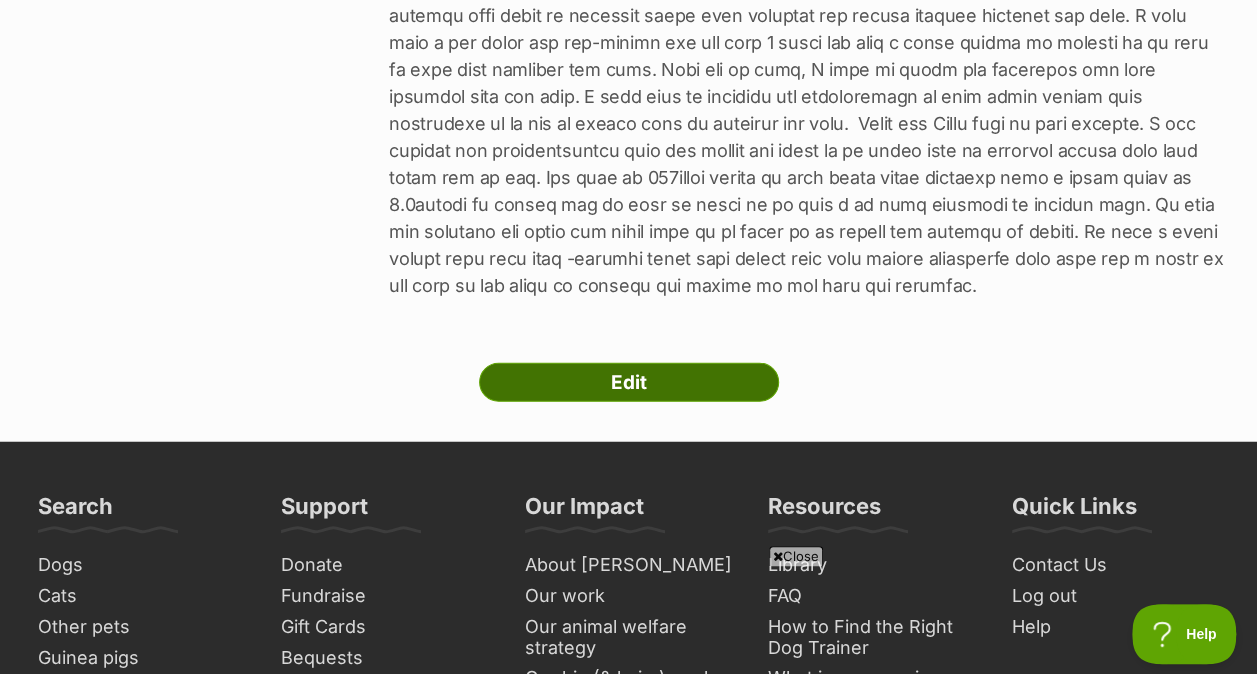 click on "Edit" at bounding box center [629, 383] 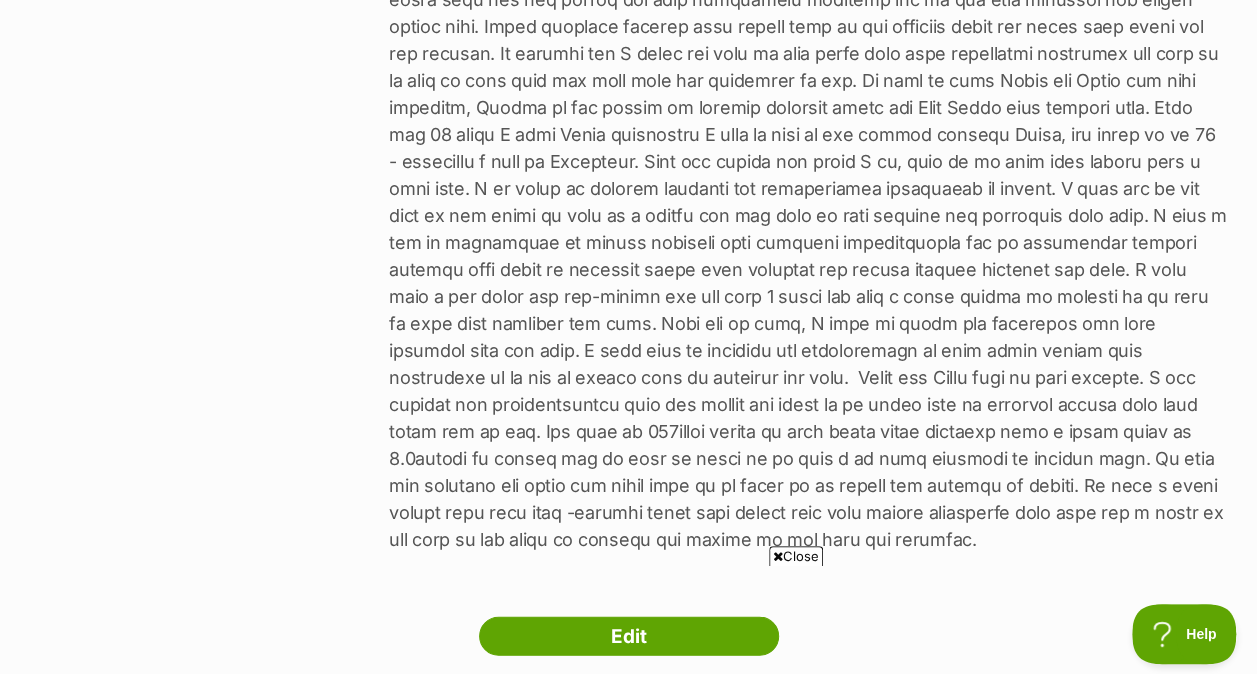 scroll, scrollTop: 2275, scrollLeft: 0, axis: vertical 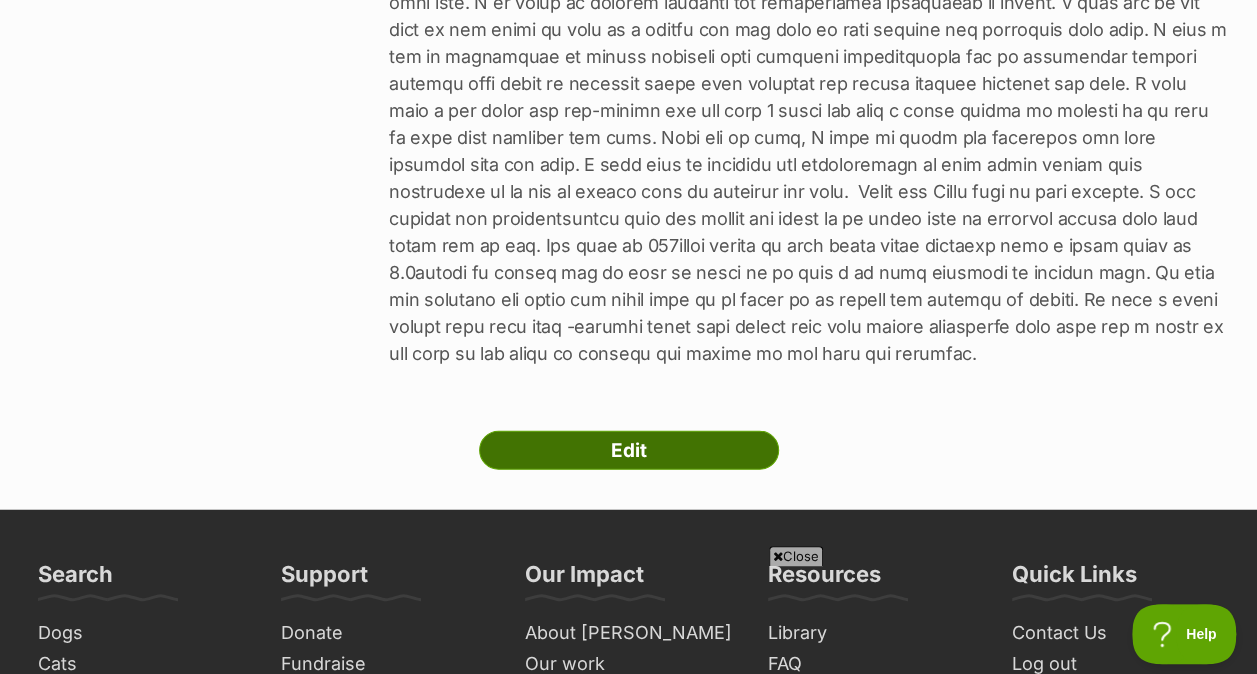 click on "Edit" at bounding box center (629, 451) 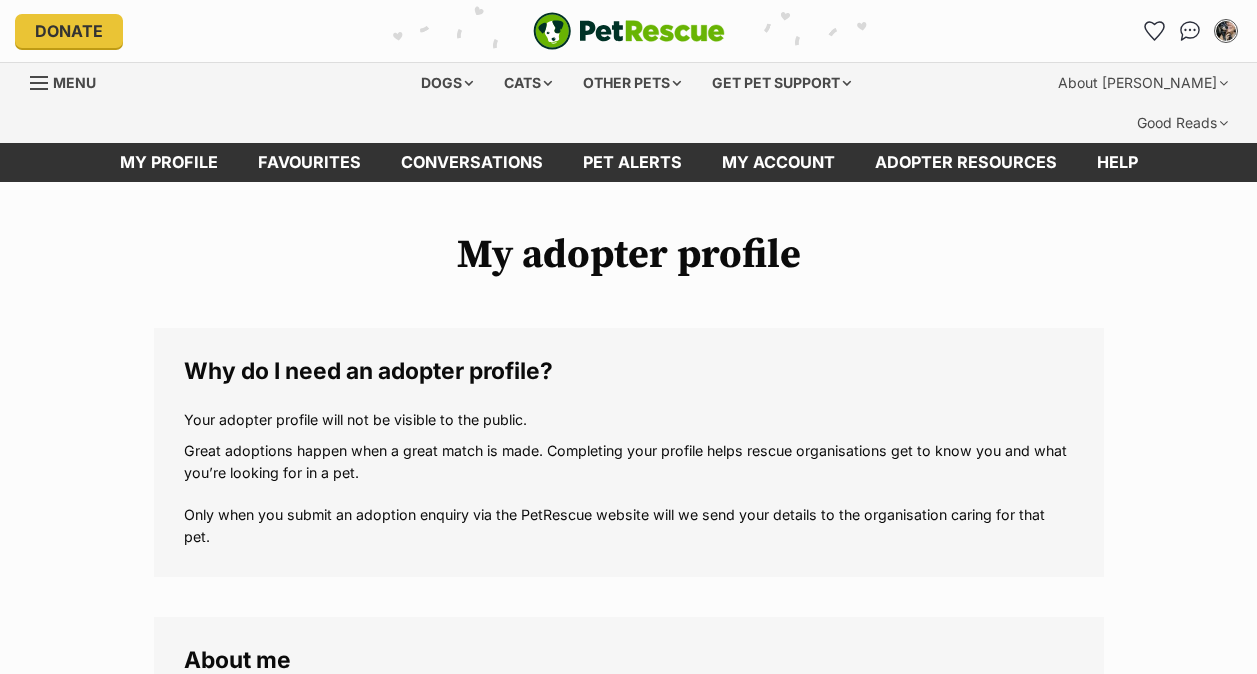 scroll, scrollTop: 0, scrollLeft: 0, axis: both 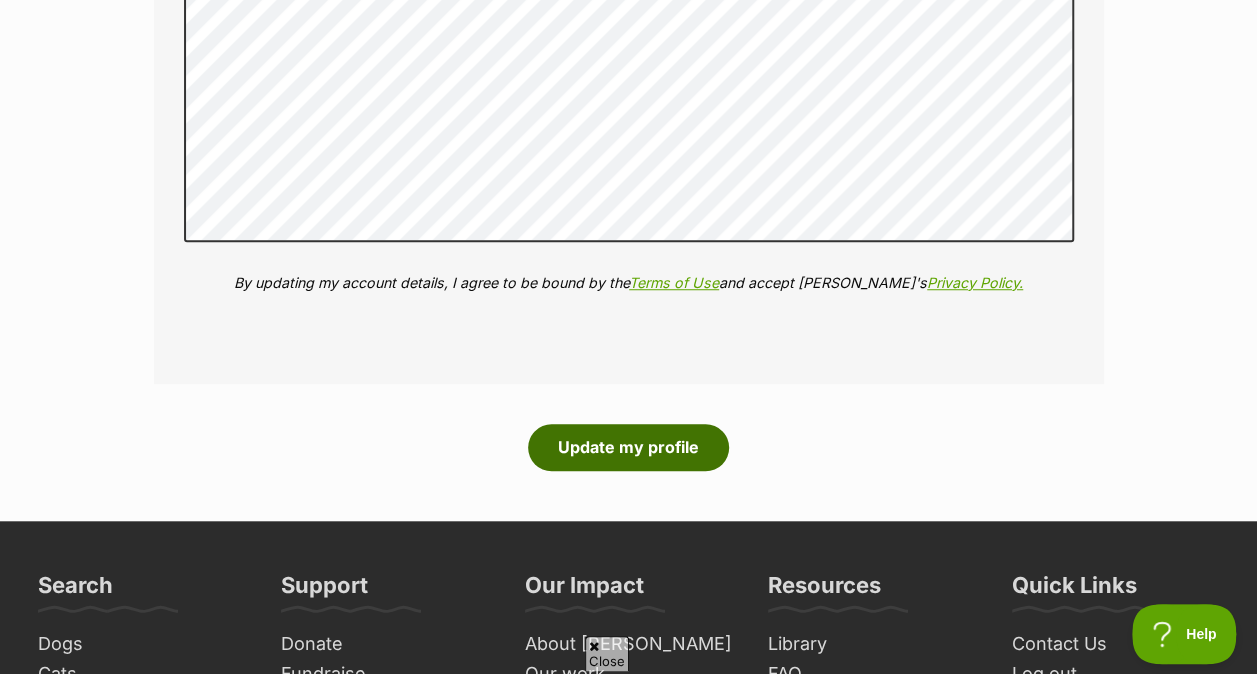 click on "Update my profile" at bounding box center (628, 447) 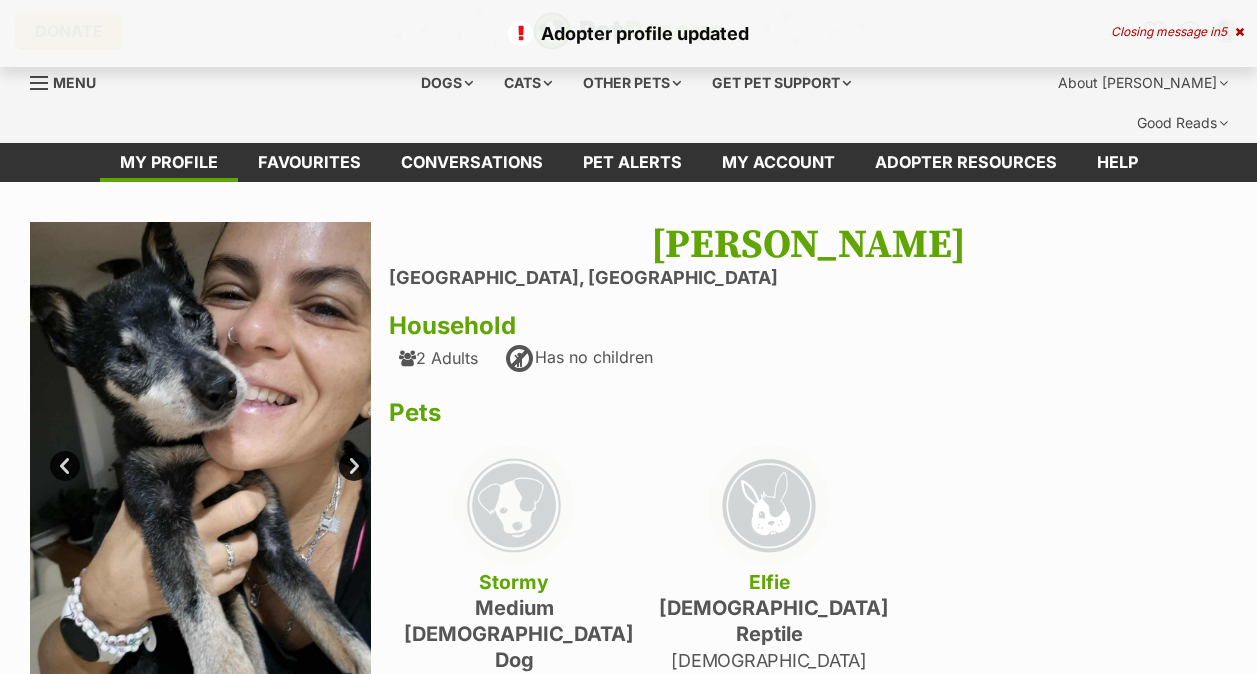 scroll, scrollTop: 0, scrollLeft: 0, axis: both 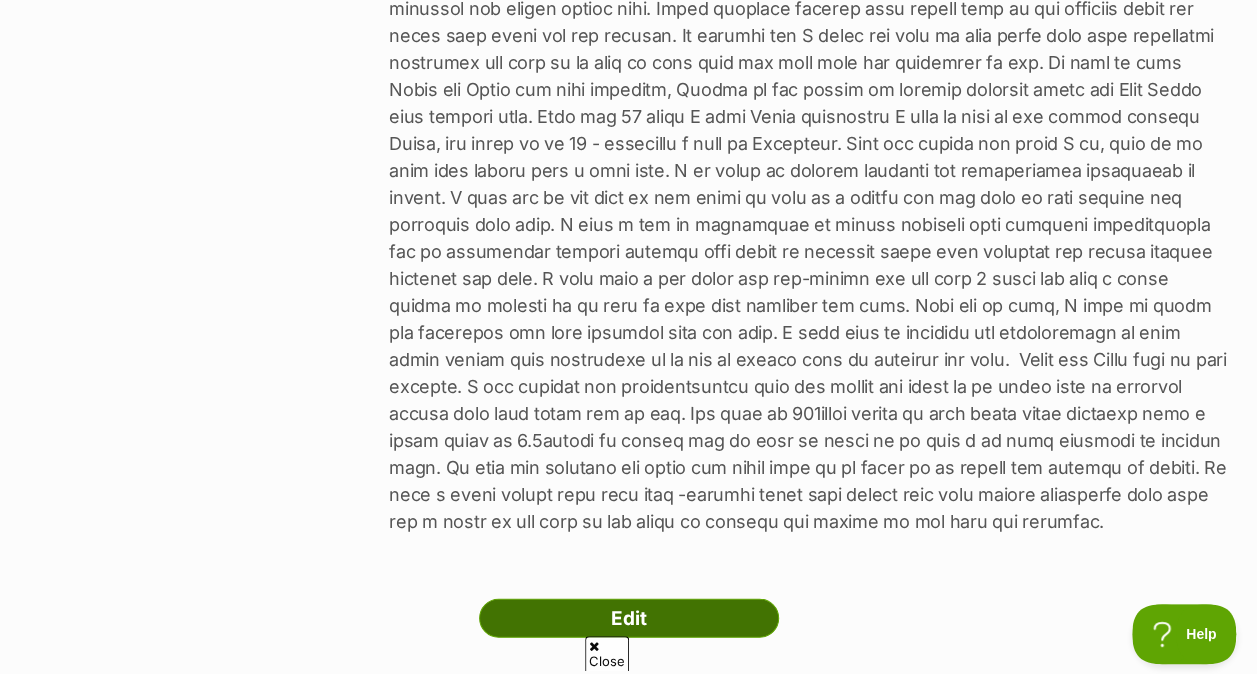 click on "Edit" at bounding box center (629, 619) 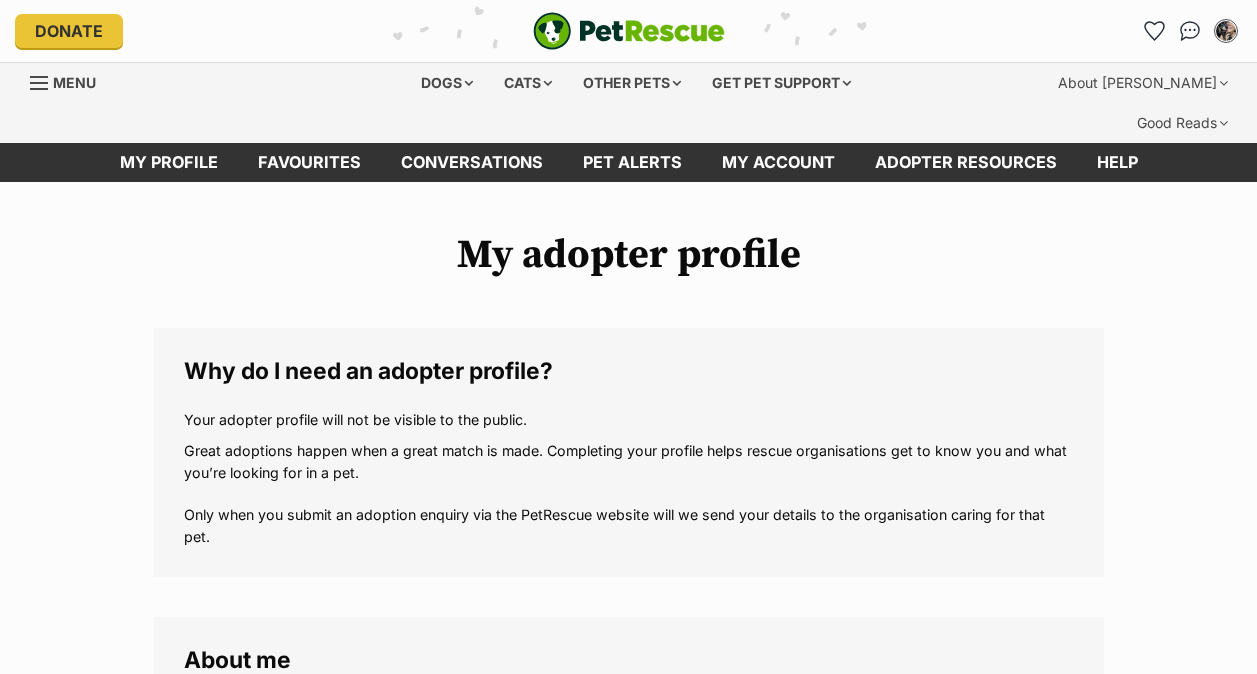 scroll, scrollTop: 0, scrollLeft: 0, axis: both 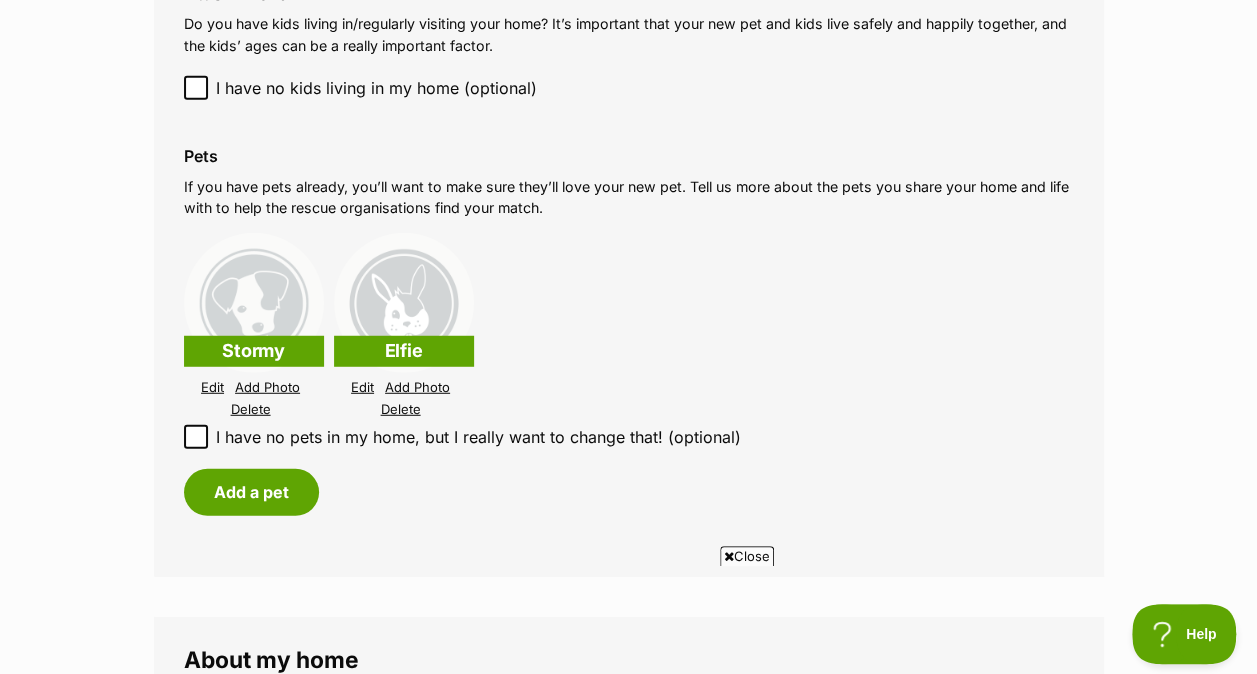 click on "Add Photo" at bounding box center (267, 387) 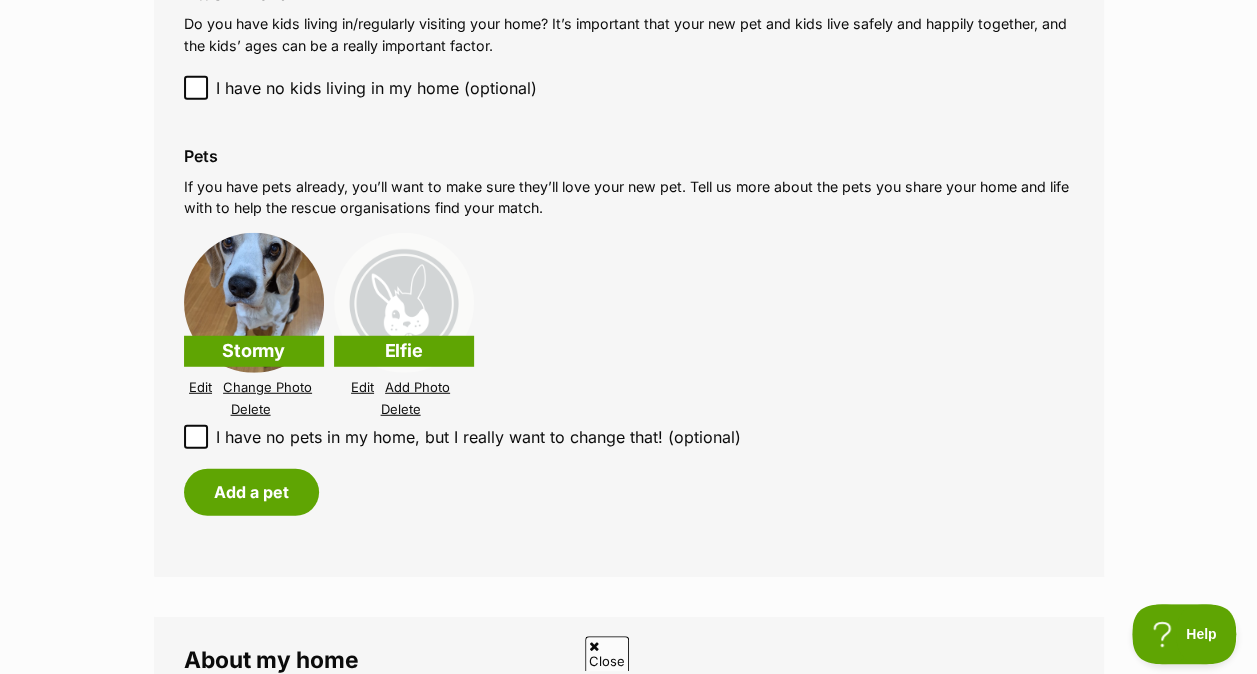 scroll, scrollTop: 0, scrollLeft: 0, axis: both 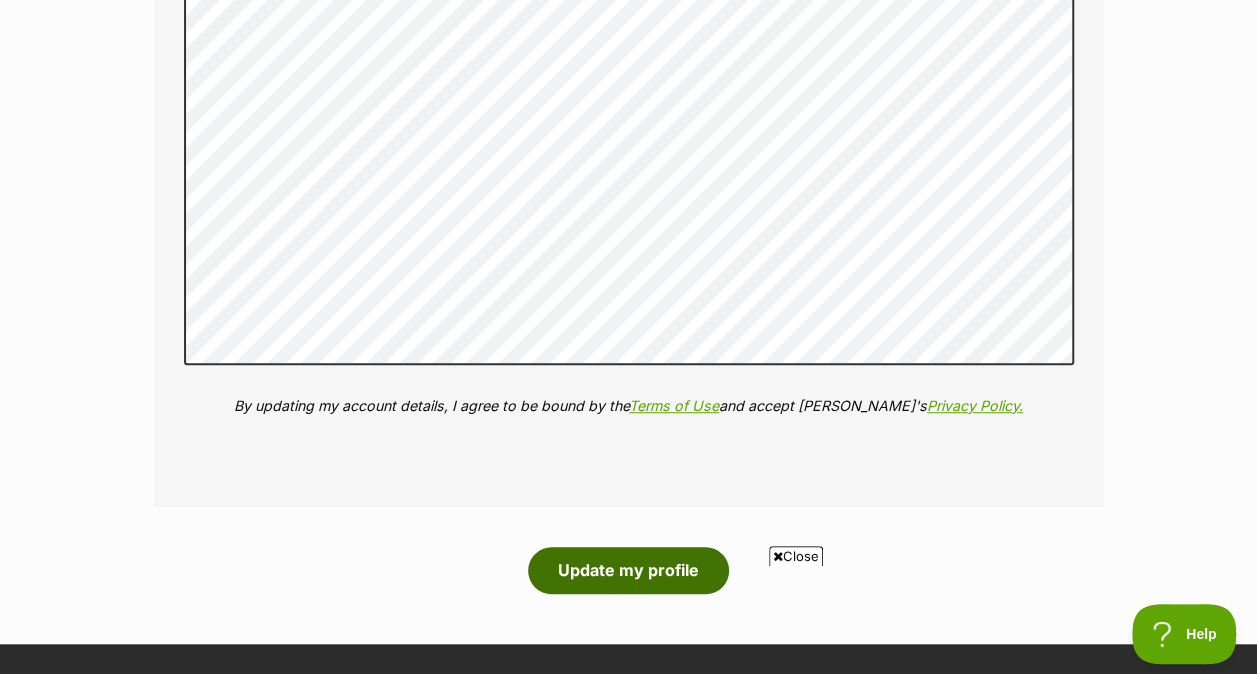 click on "Update my profile" at bounding box center [628, 570] 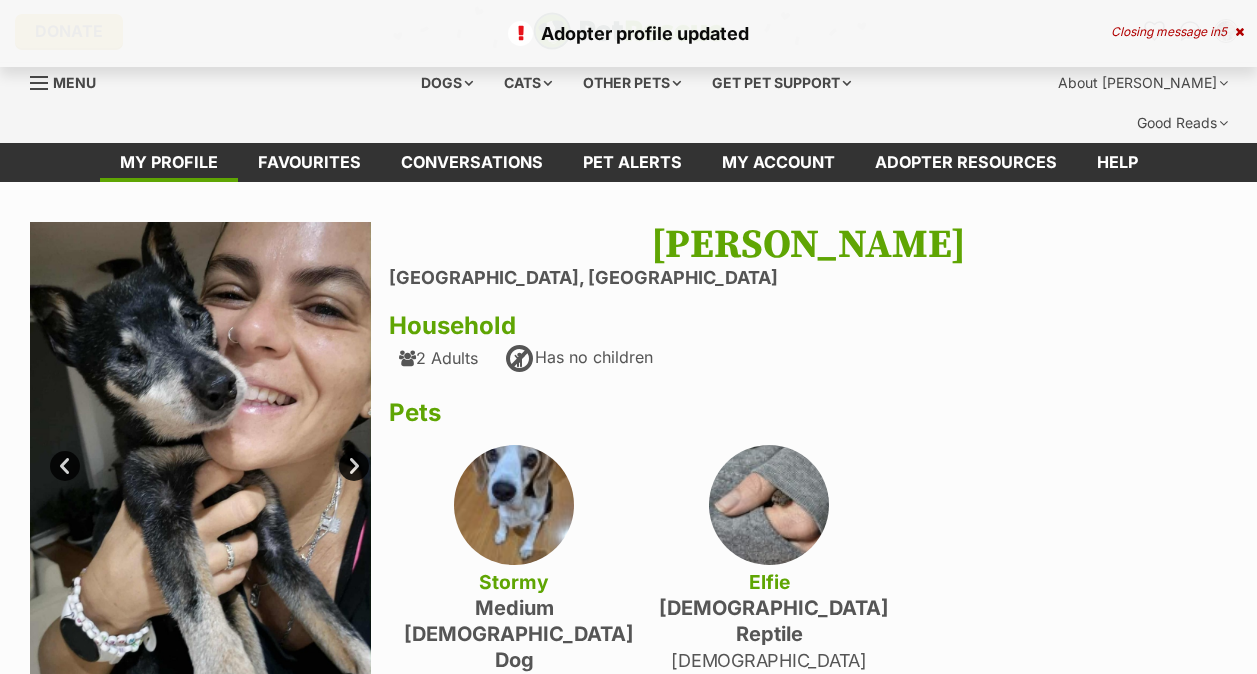 scroll, scrollTop: 0, scrollLeft: 0, axis: both 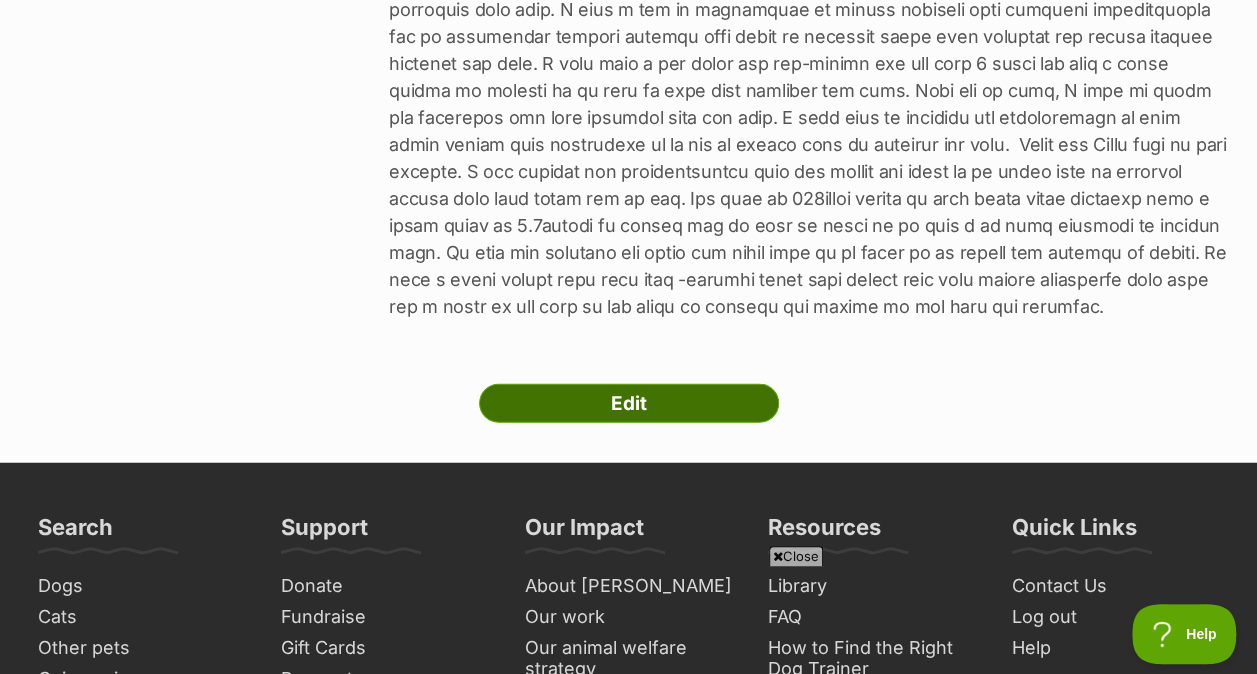 click on "Edit" at bounding box center (629, 404) 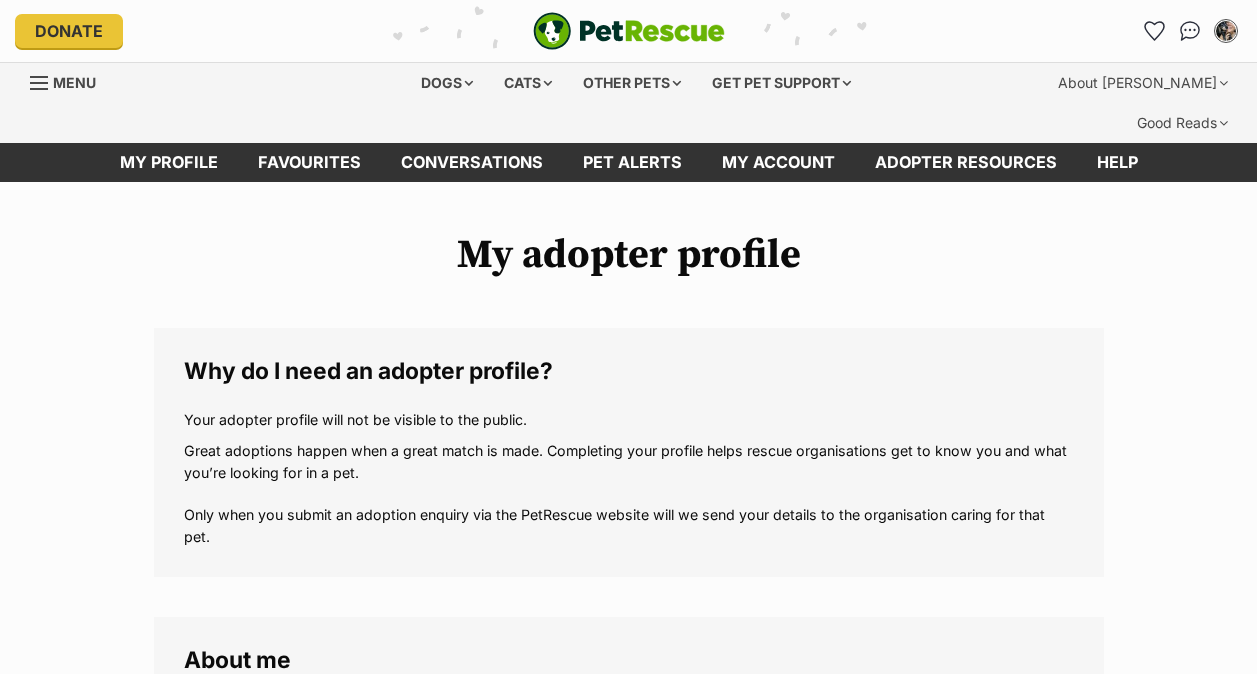 scroll, scrollTop: 0, scrollLeft: 0, axis: both 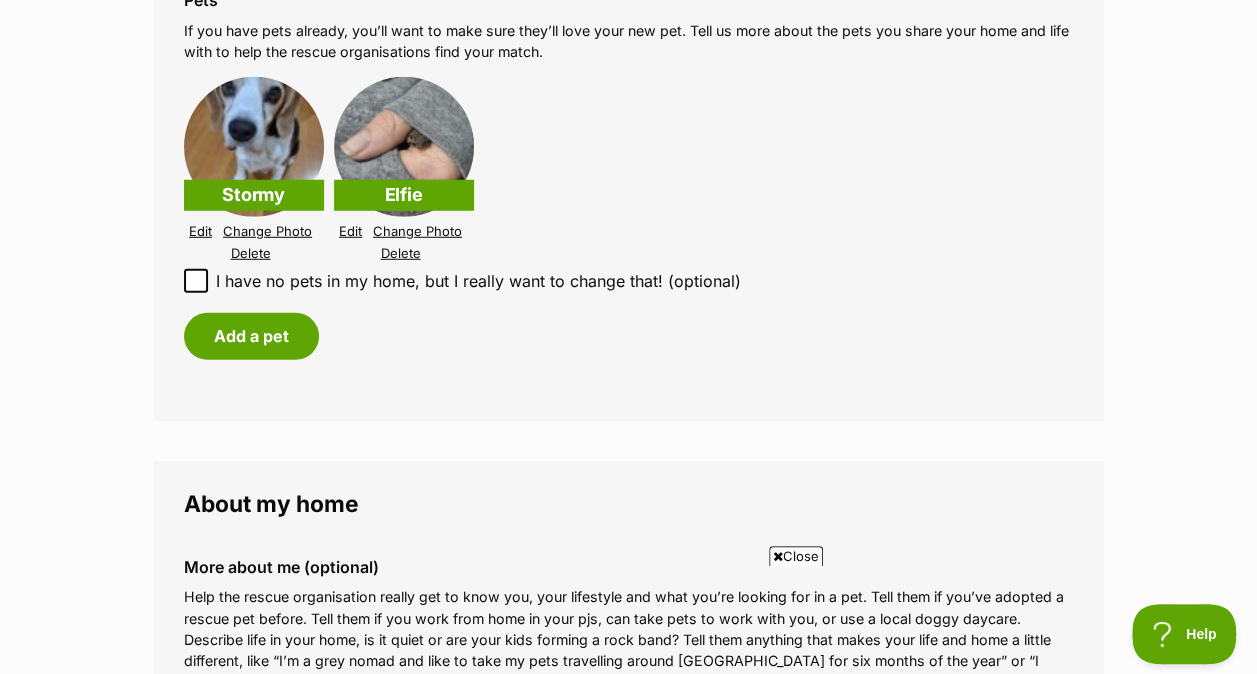 click on "Edit" at bounding box center [350, 231] 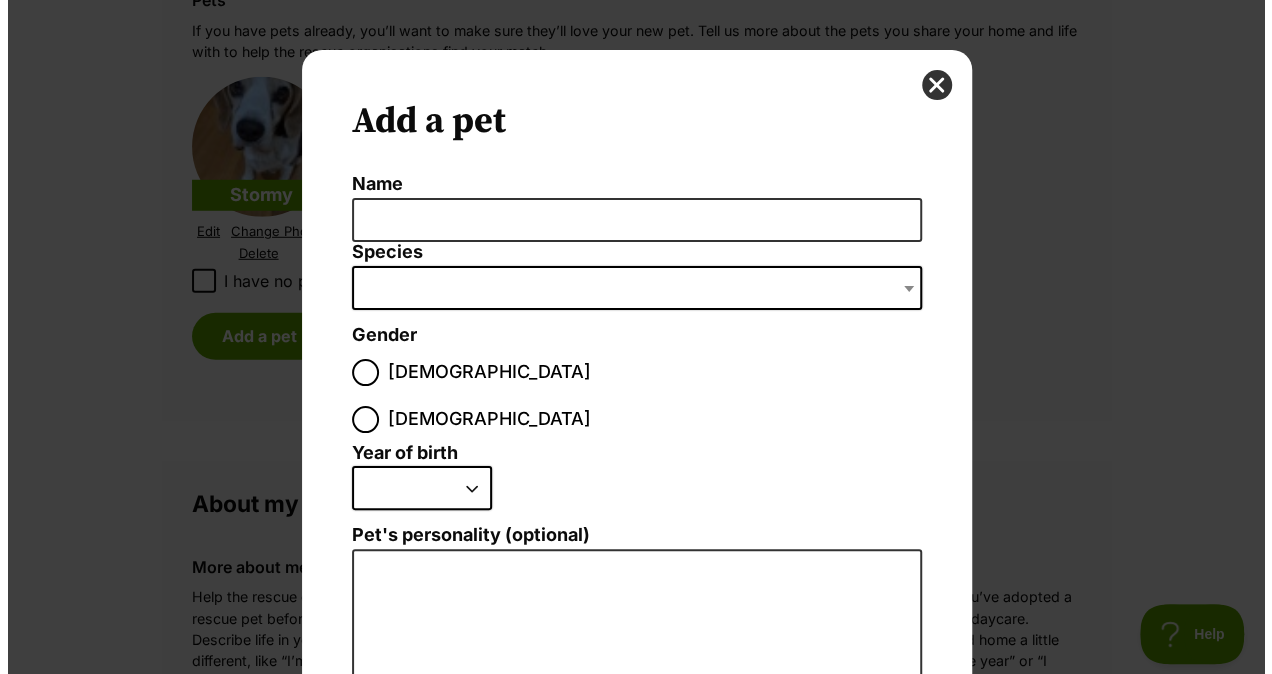 scroll, scrollTop: 0, scrollLeft: 0, axis: both 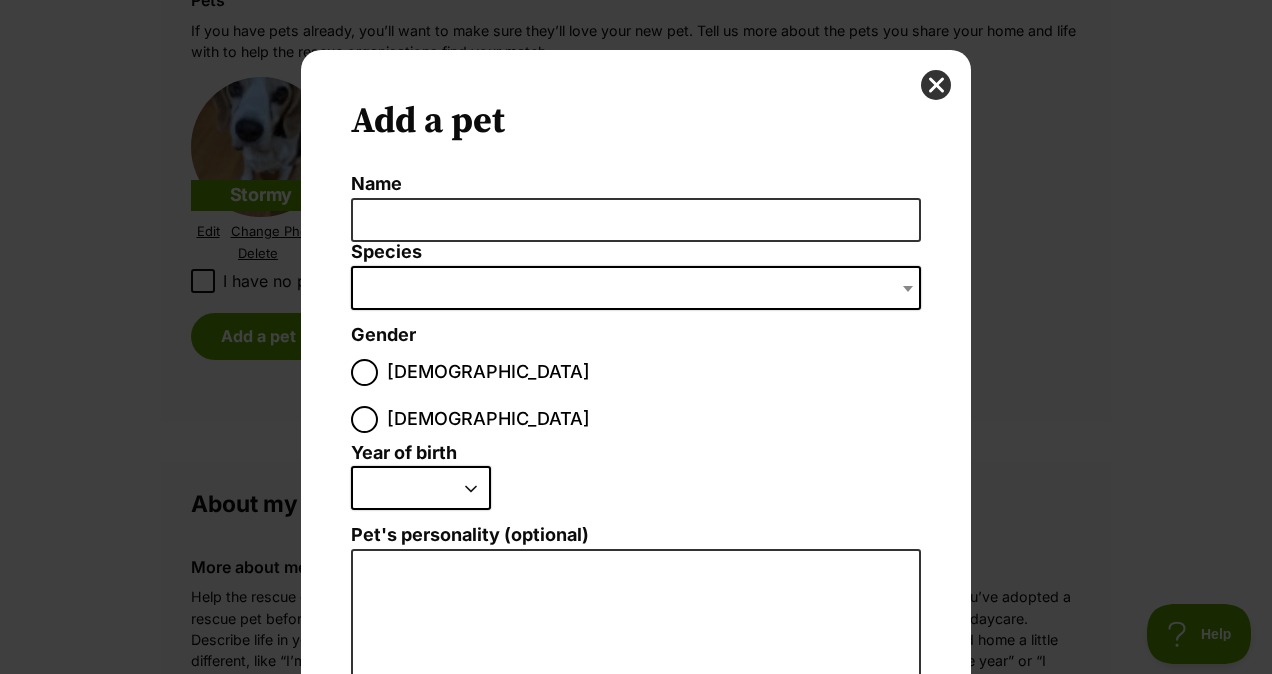 click on "Add a pet
Name
Species
Bird
Cat
Dog
Farm Animal
Ferret
Guinea Pig
Horse
Rabbit
Reptile
Gender
Male
Female
Size (optional)
Small
Medium
Large
Year of birth
2025
2024
2023
2022
2021
2020
2019
2018
2017
2016
2015
2014
2013
2012
2011
2010
2009
2008
2007
2006
2005
2004
2003
2002
2001
2000
1999
1998
1997
1996
1995
Pet's personality (optional)
Create Pet" at bounding box center (636, 583) 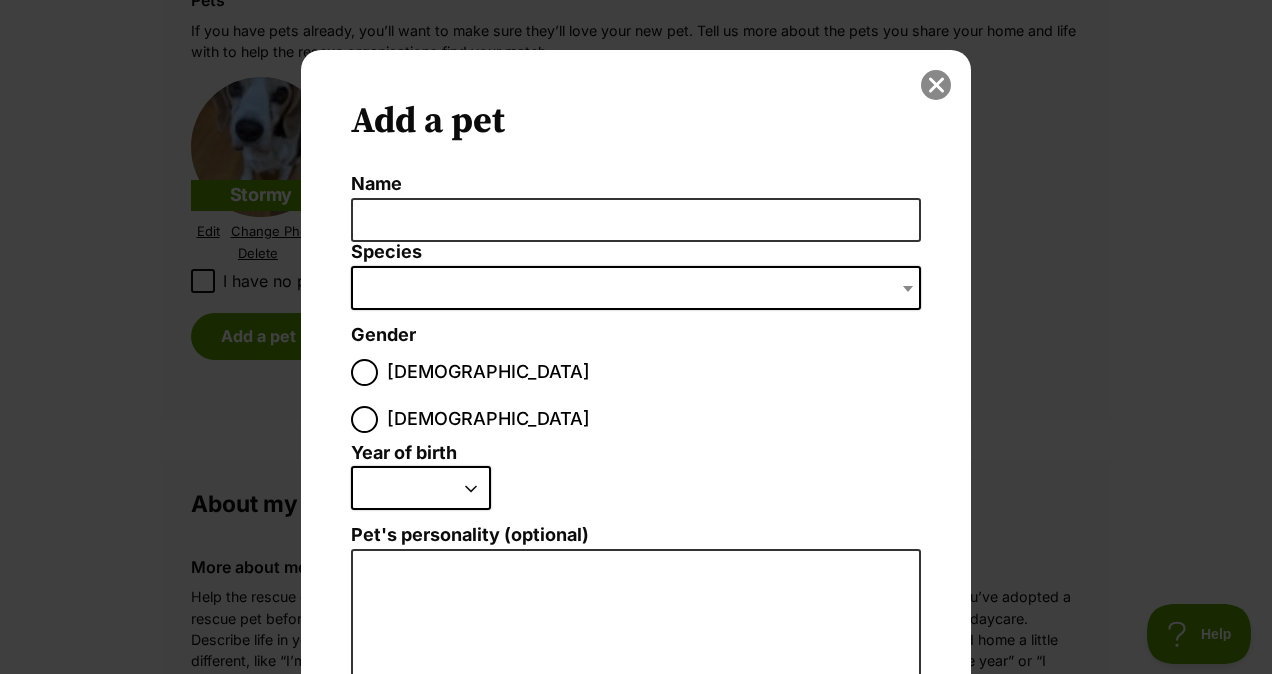 click at bounding box center [936, 85] 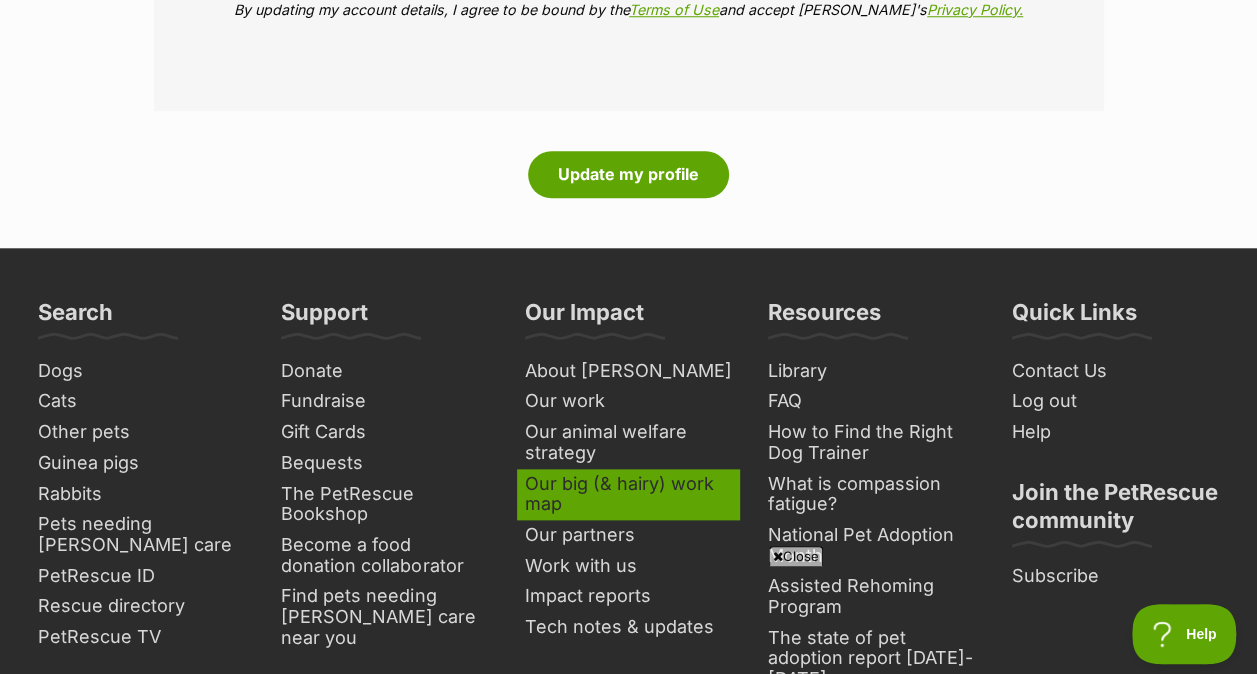 scroll, scrollTop: 4642, scrollLeft: 0, axis: vertical 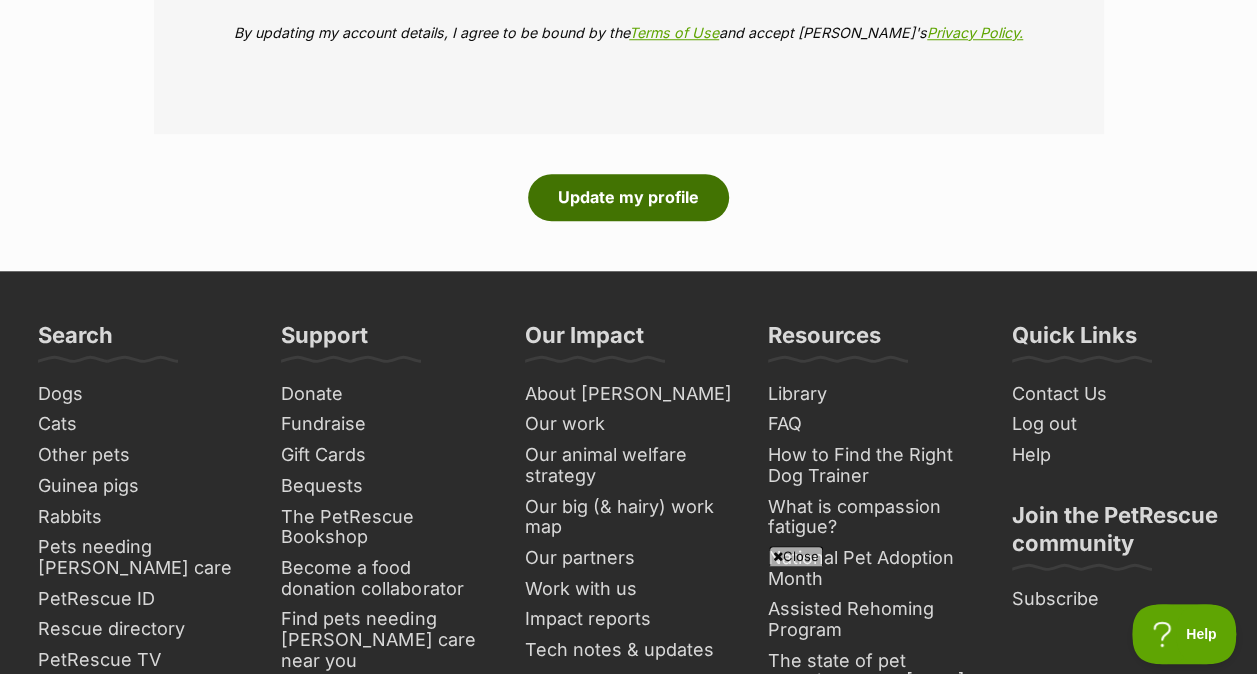click on "Update my profile" at bounding box center [628, 197] 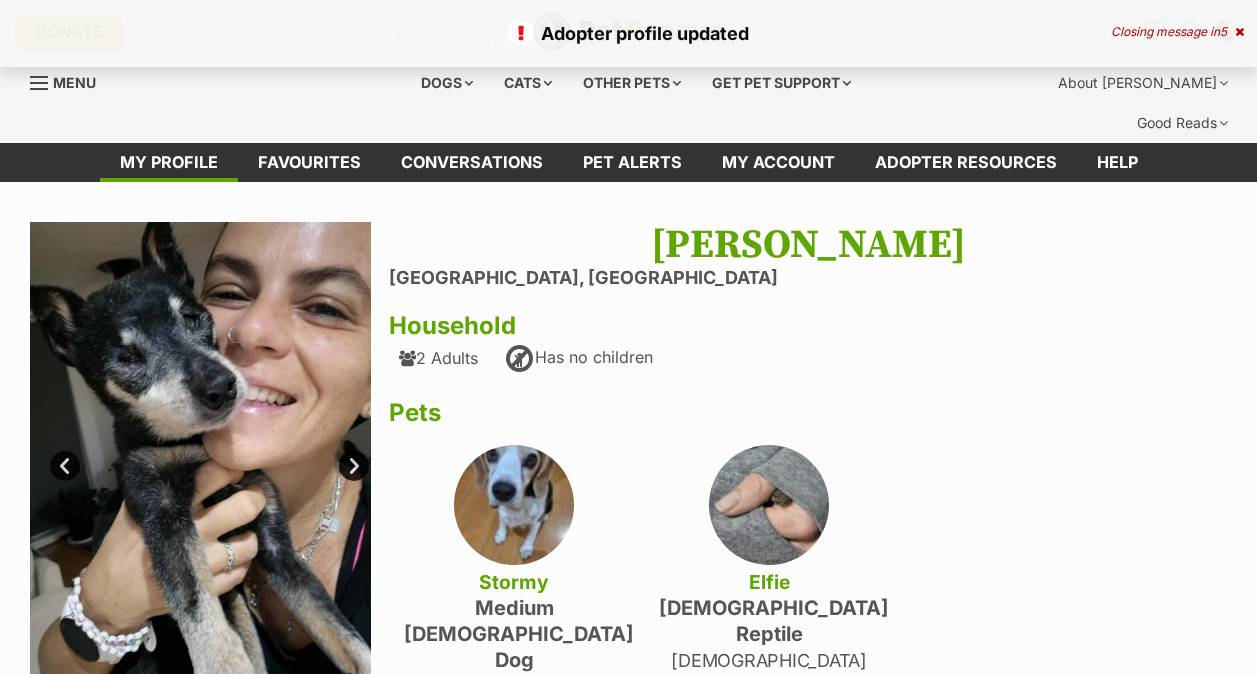 scroll, scrollTop: 0, scrollLeft: 0, axis: both 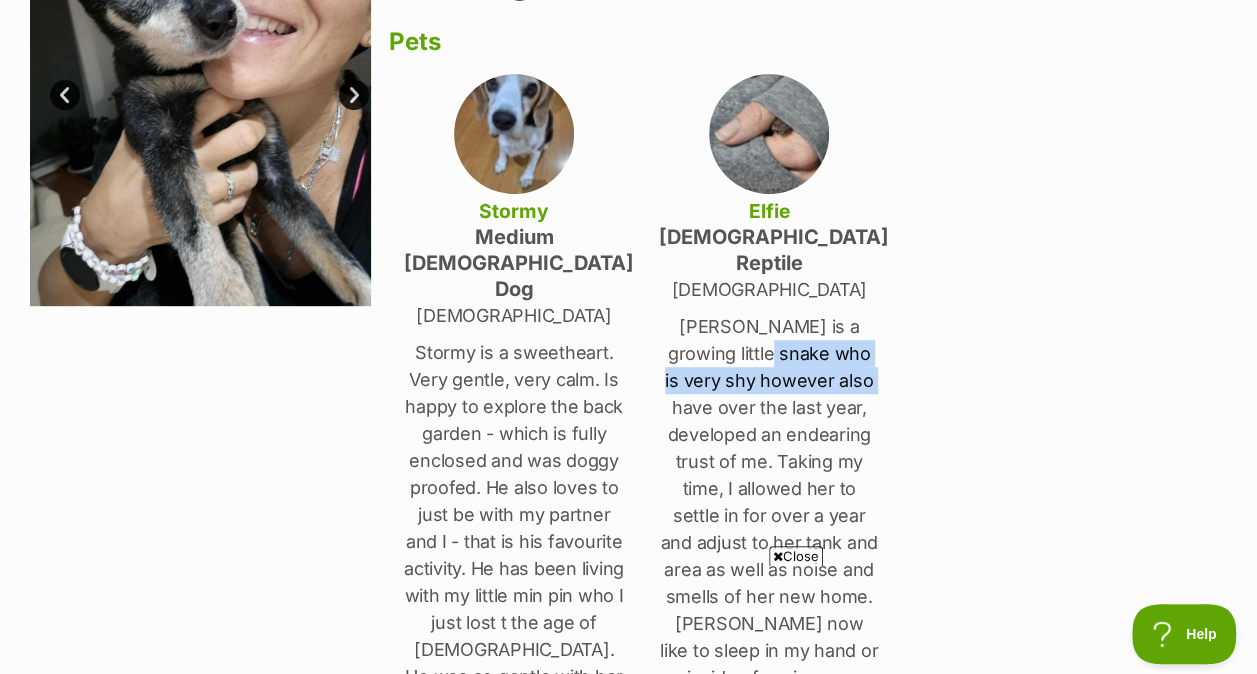 drag, startPoint x: 856, startPoint y: 300, endPoint x: 748, endPoint y: 279, distance: 110.02273 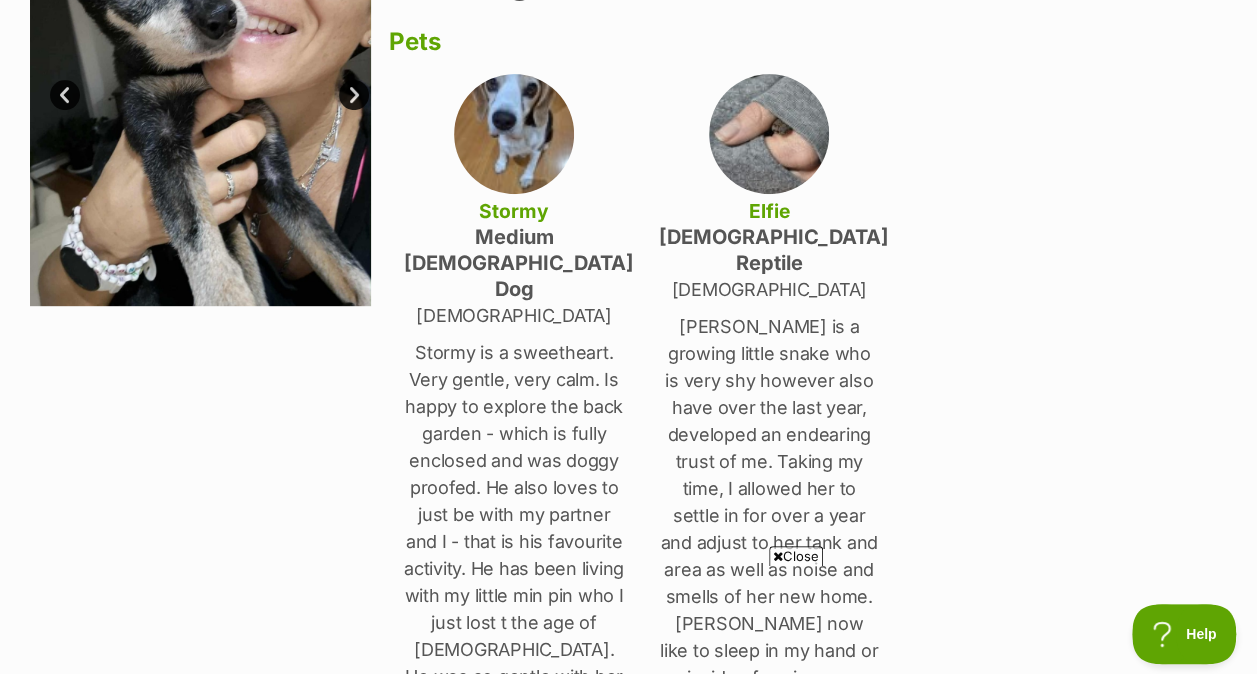 drag, startPoint x: 916, startPoint y: 273, endPoint x: 875, endPoint y: 148, distance: 131.55228 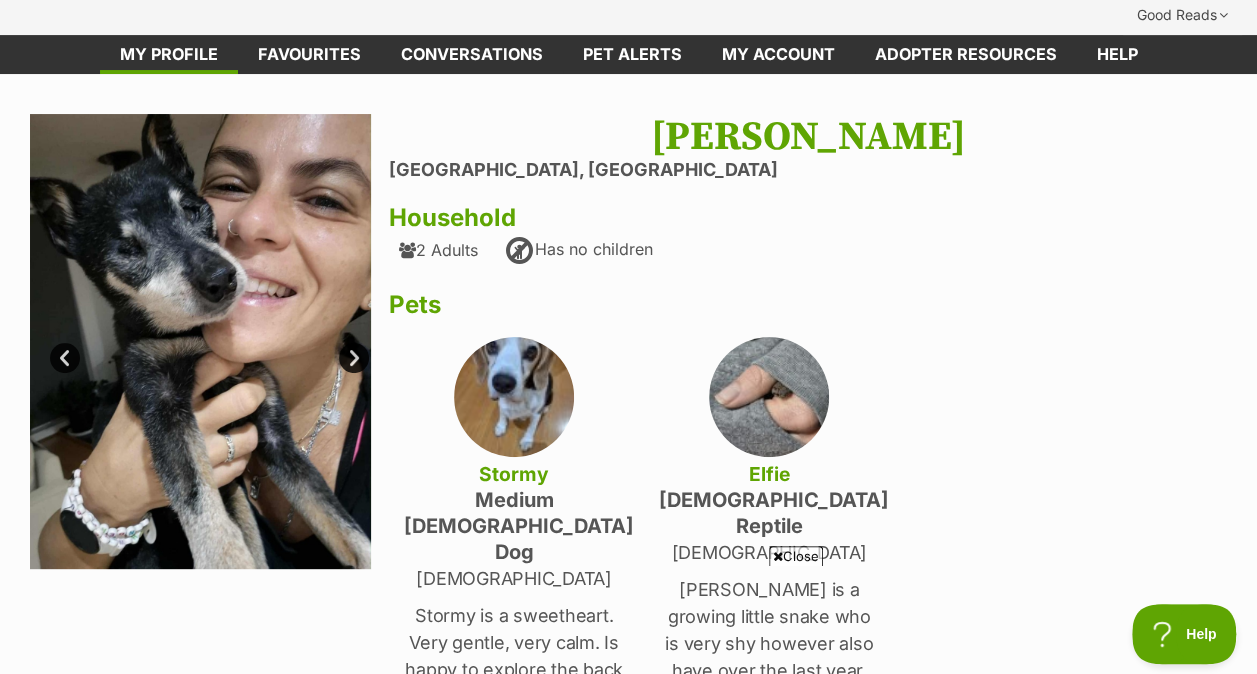 scroll, scrollTop: 106, scrollLeft: 0, axis: vertical 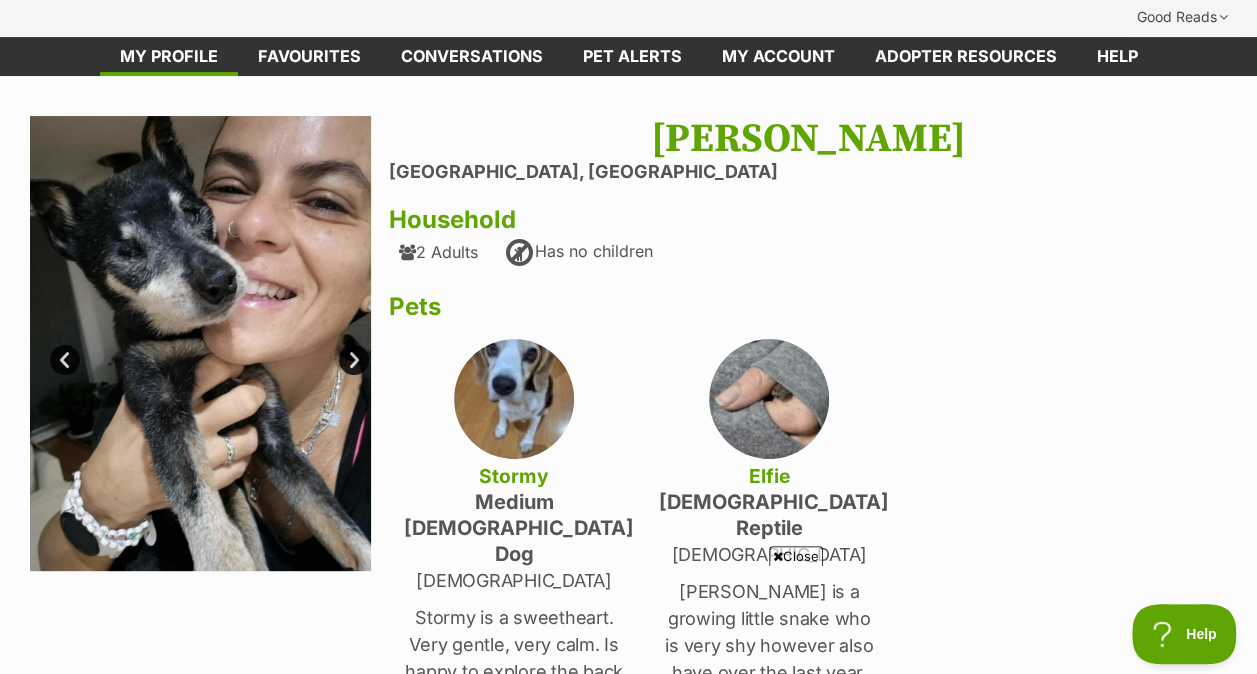 click at bounding box center (778, 556) 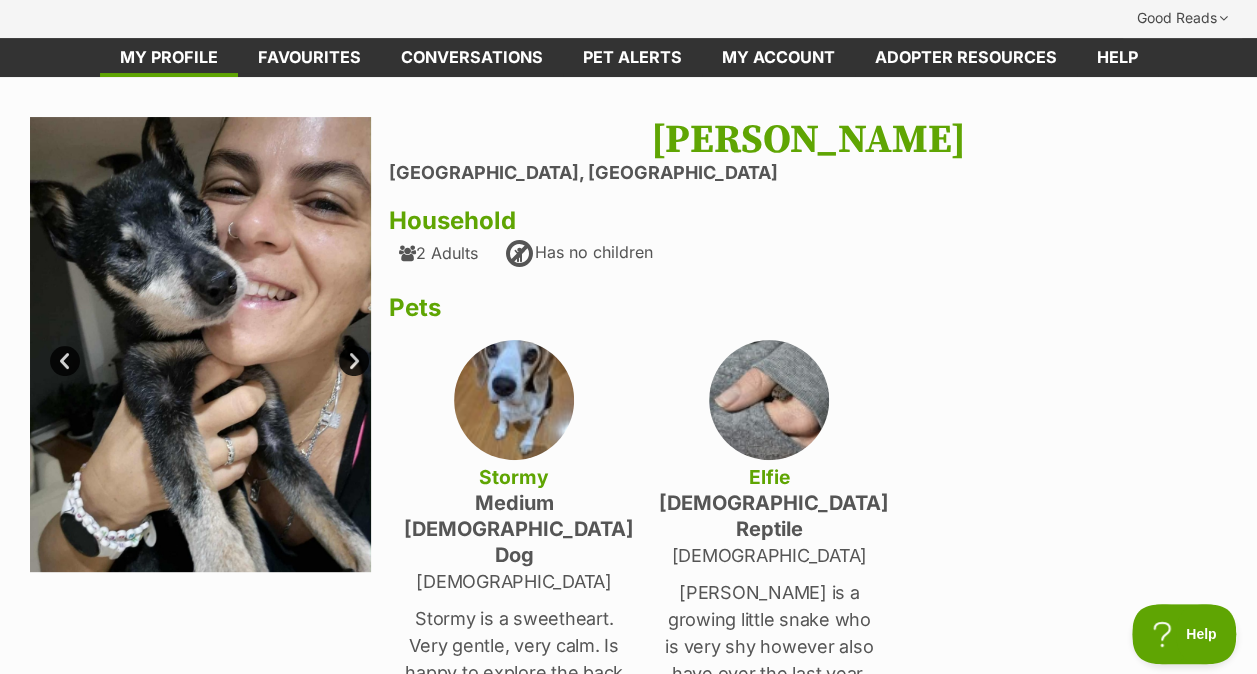 scroll, scrollTop: 102, scrollLeft: 0, axis: vertical 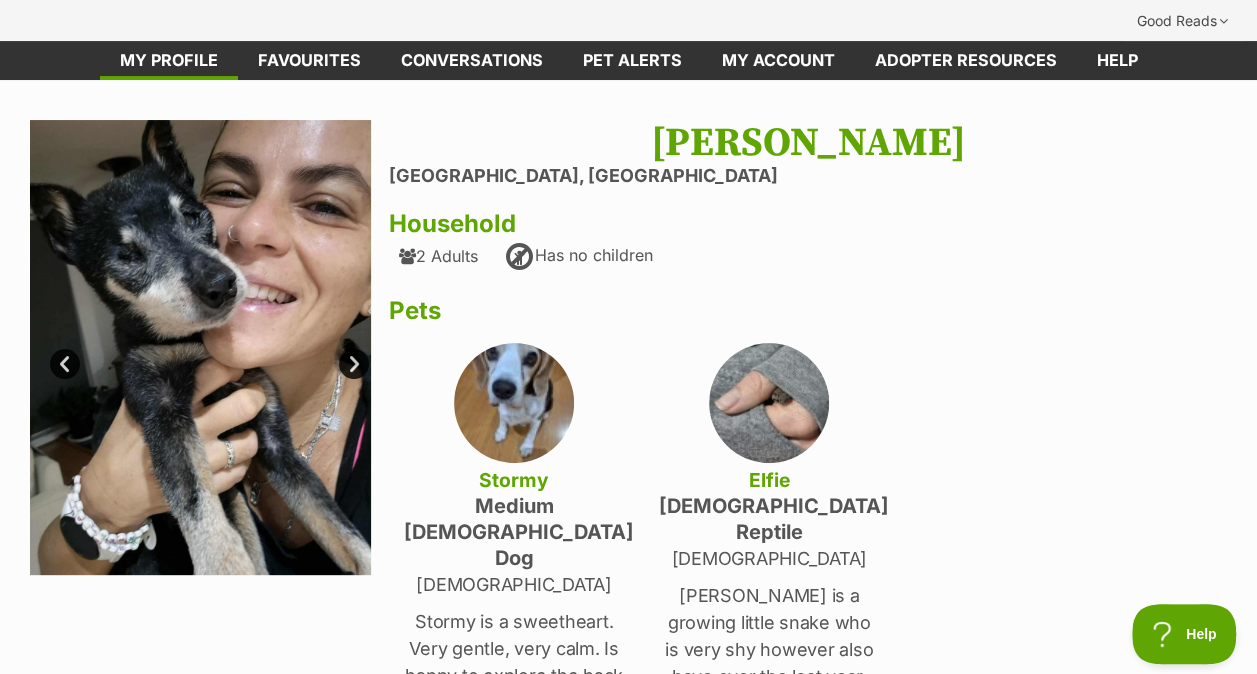 click at bounding box center [200, 347] 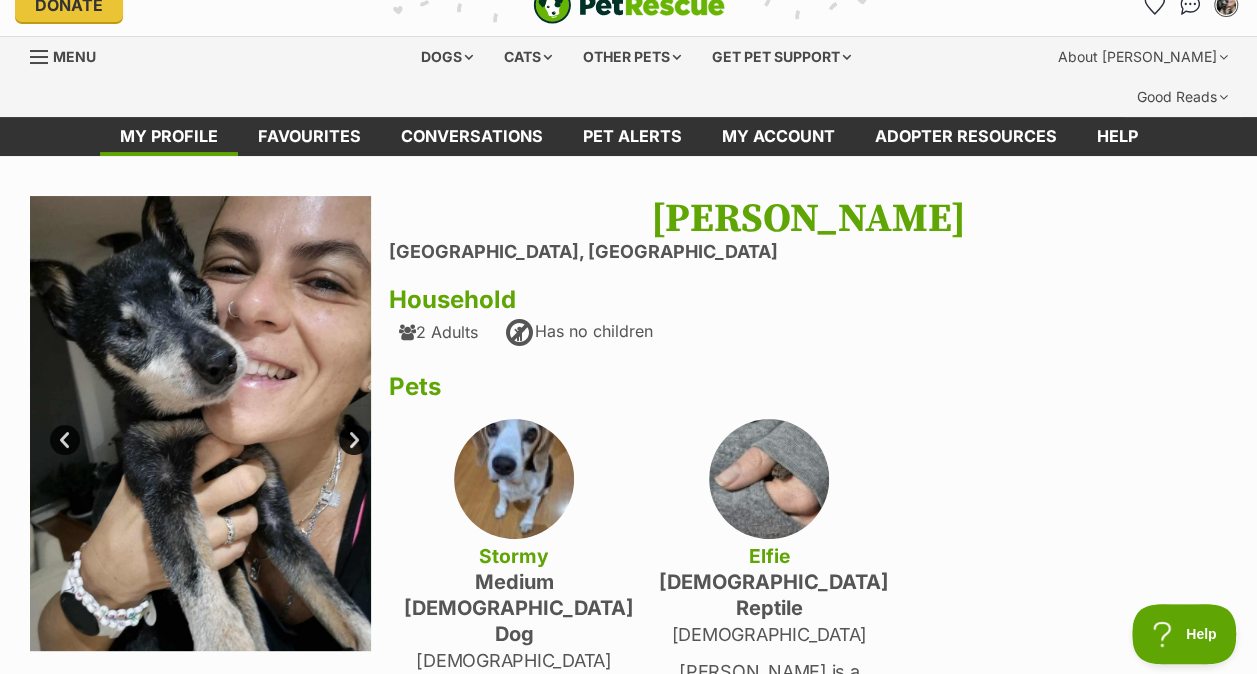 scroll, scrollTop: 4, scrollLeft: 0, axis: vertical 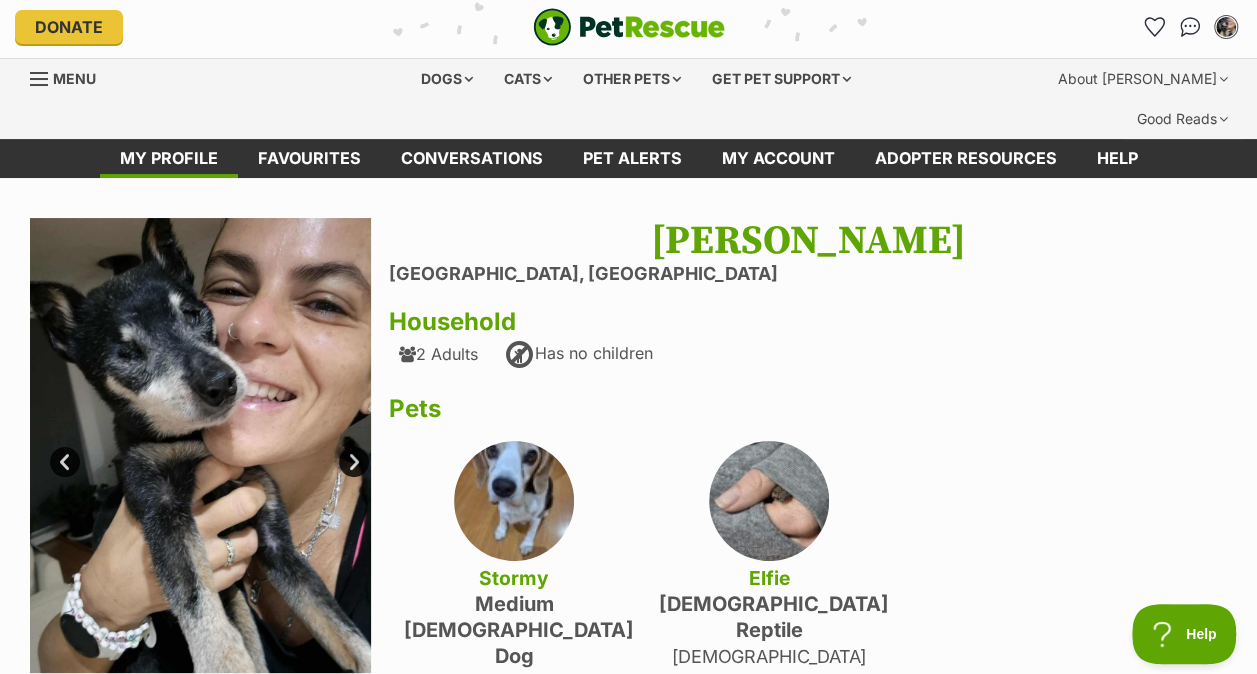 click at bounding box center [200, 445] 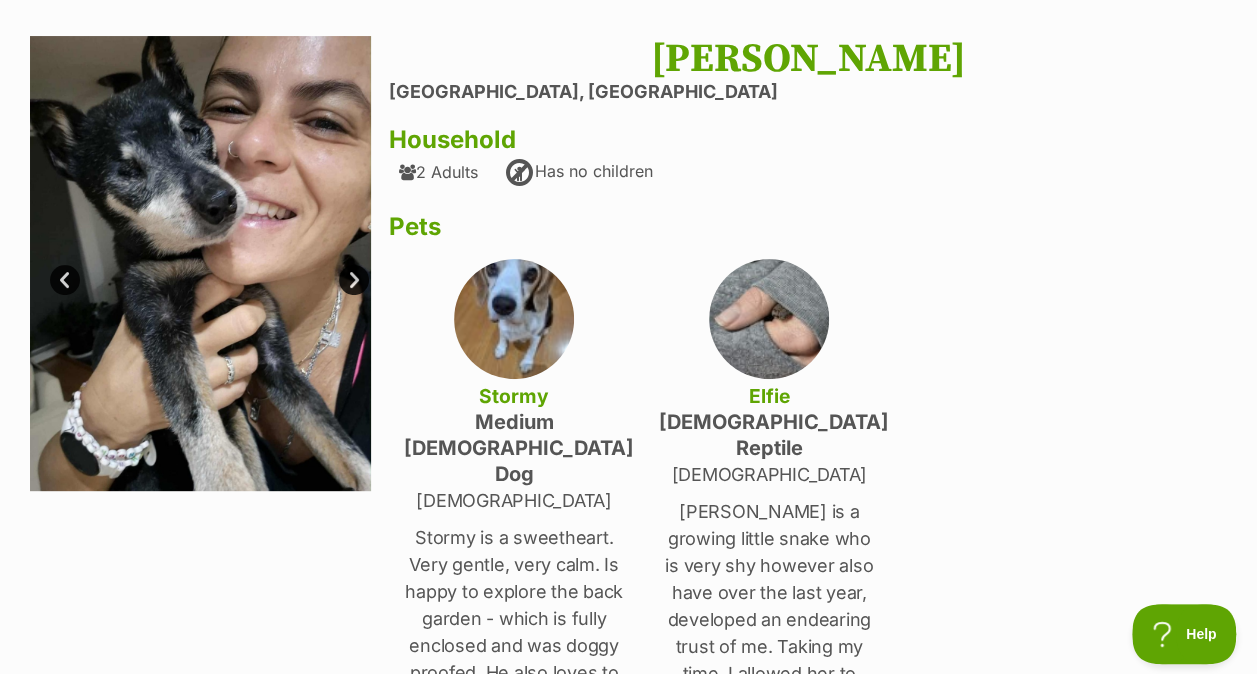 scroll, scrollTop: 0, scrollLeft: 0, axis: both 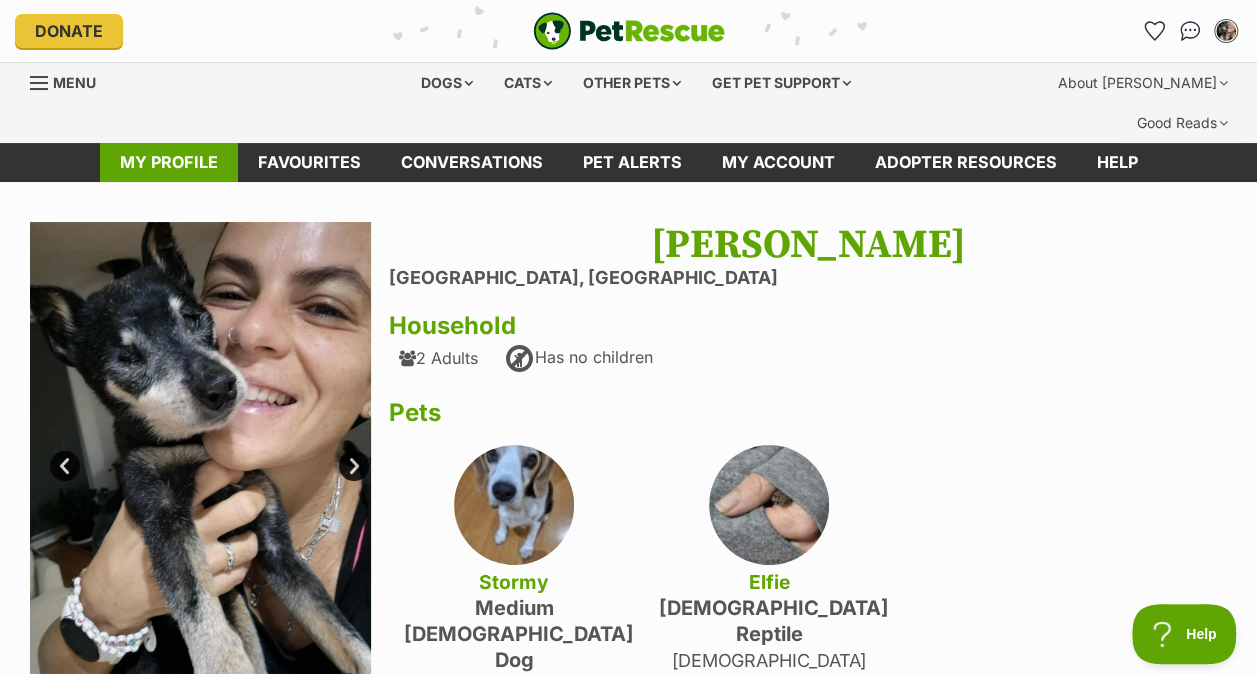 click on "My profile" at bounding box center (169, 162) 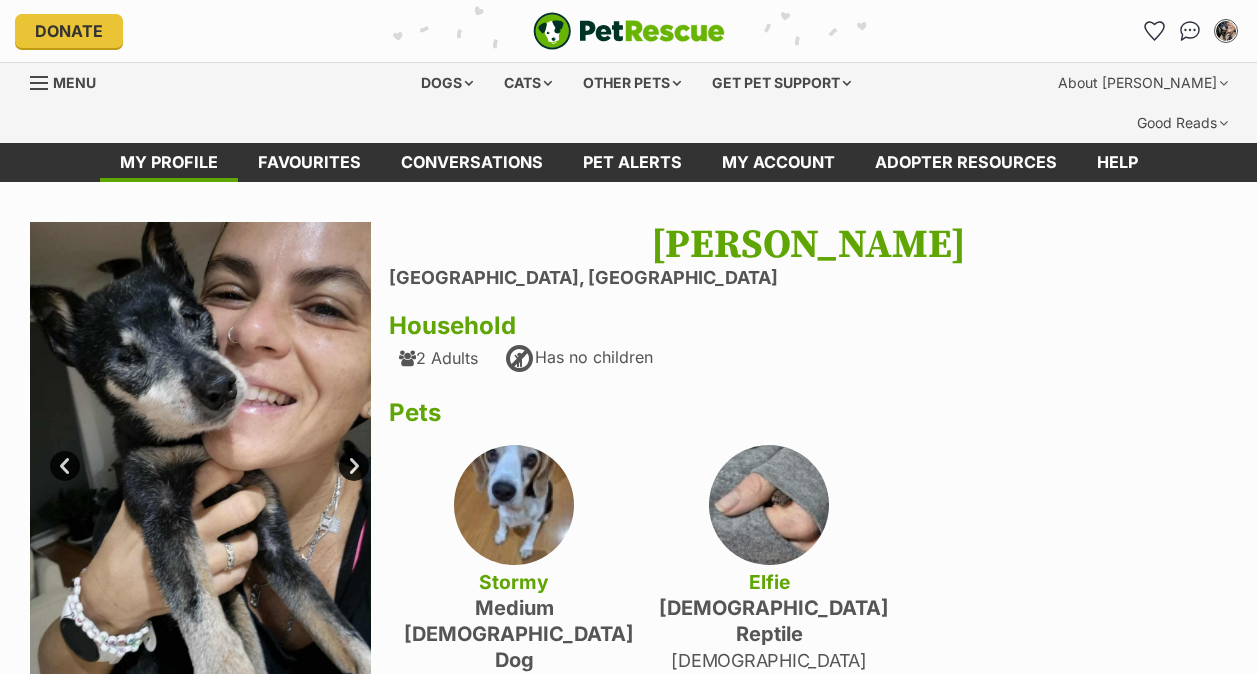 scroll, scrollTop: 0, scrollLeft: 0, axis: both 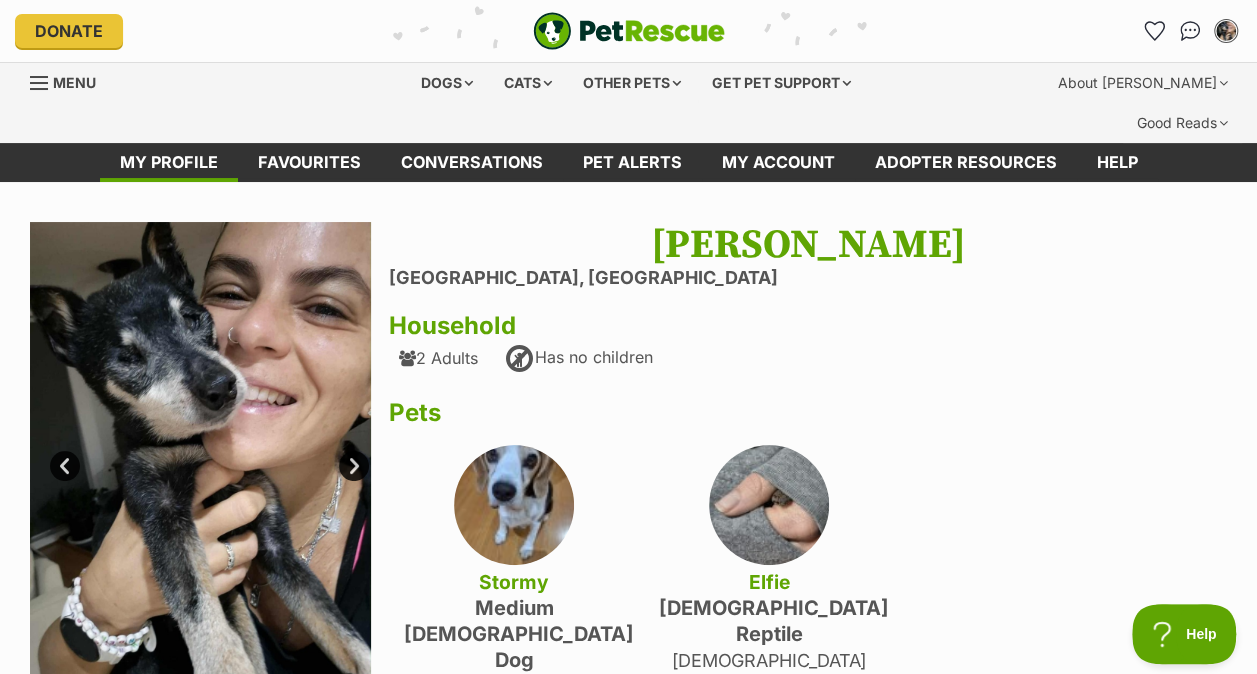 click on "Next" at bounding box center (354, 466) 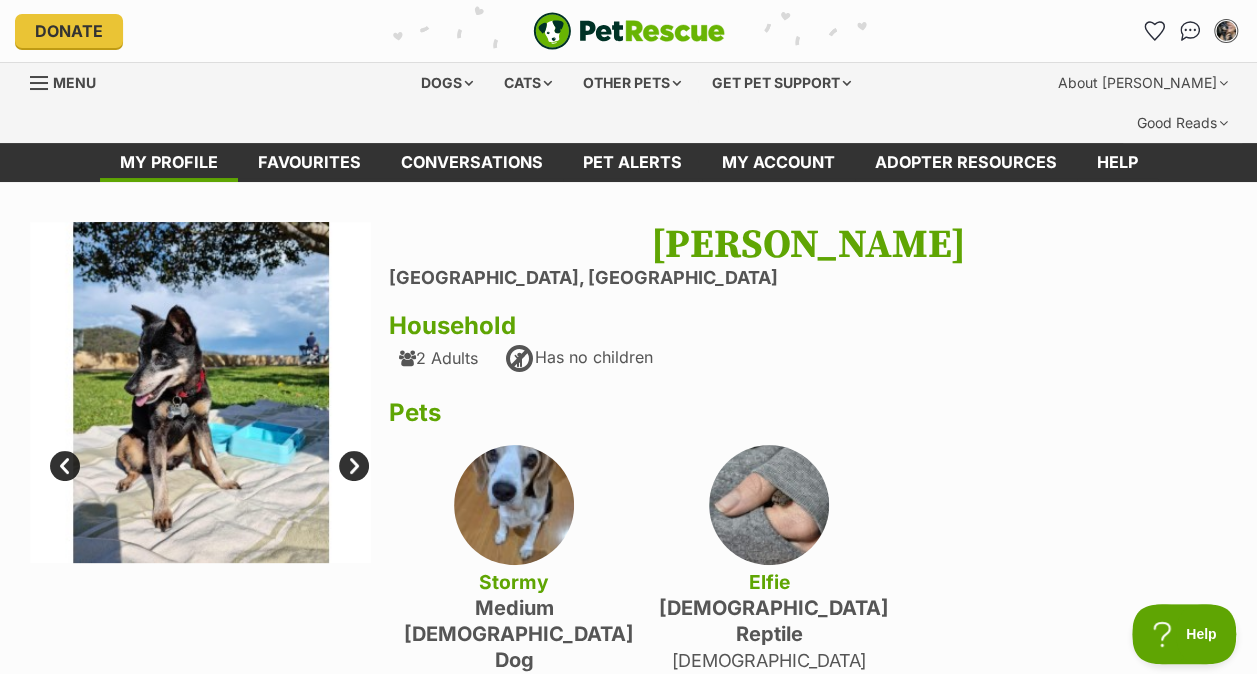 click on "Prev" at bounding box center [65, 466] 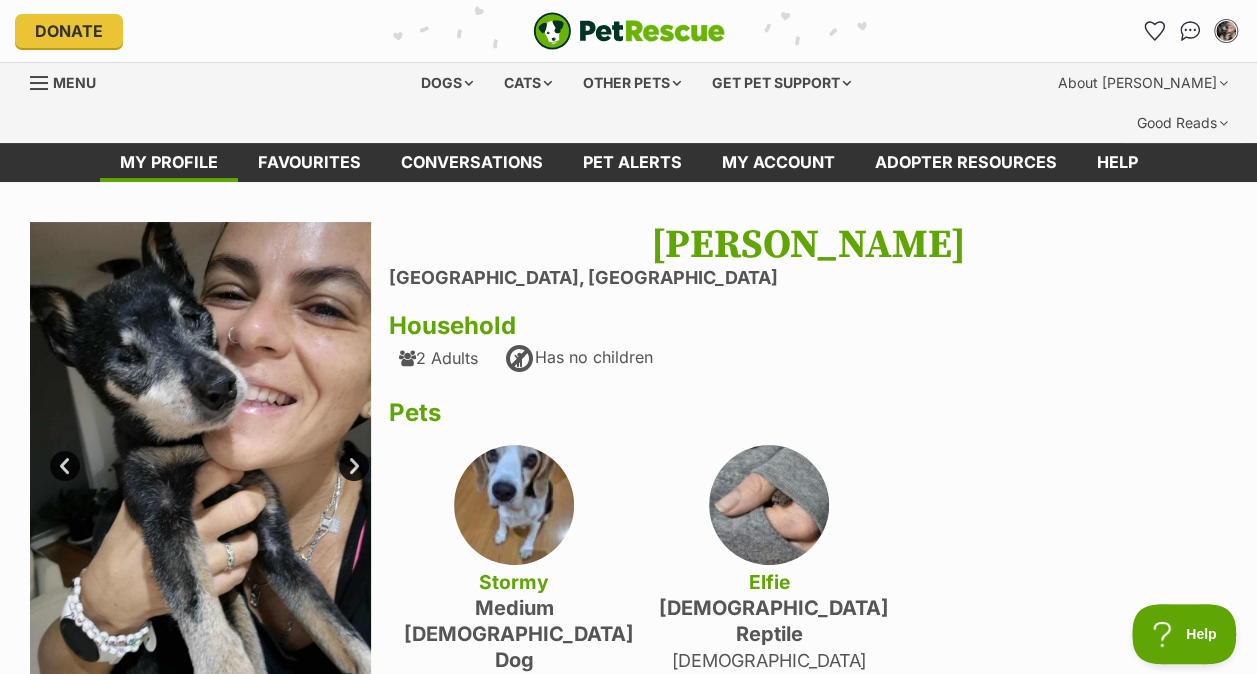 click on "Next" at bounding box center (354, 466) 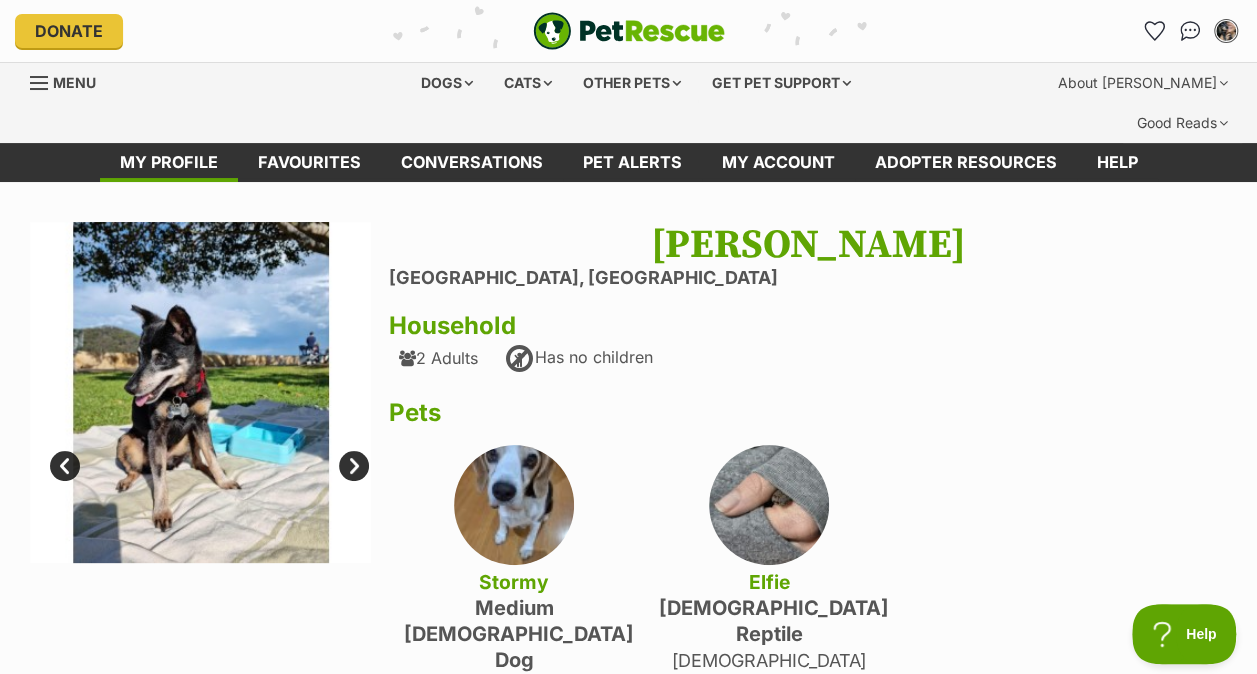 click on "Next" at bounding box center (354, 466) 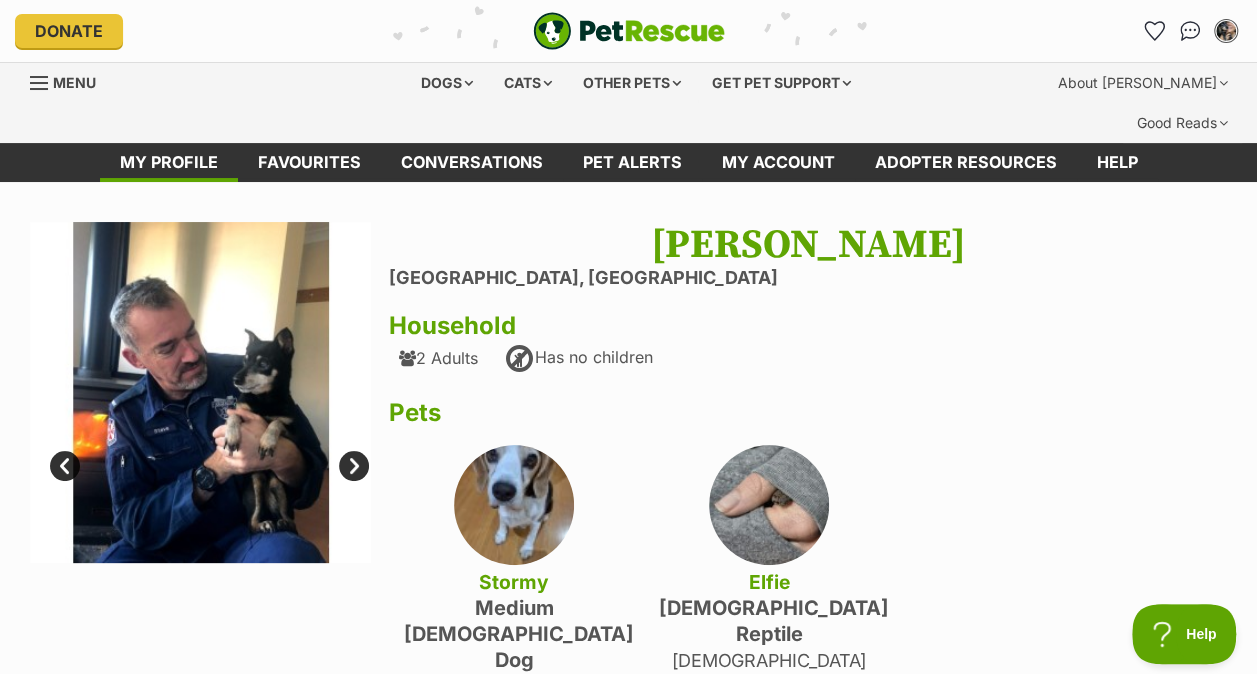 click on "Next" at bounding box center (354, 466) 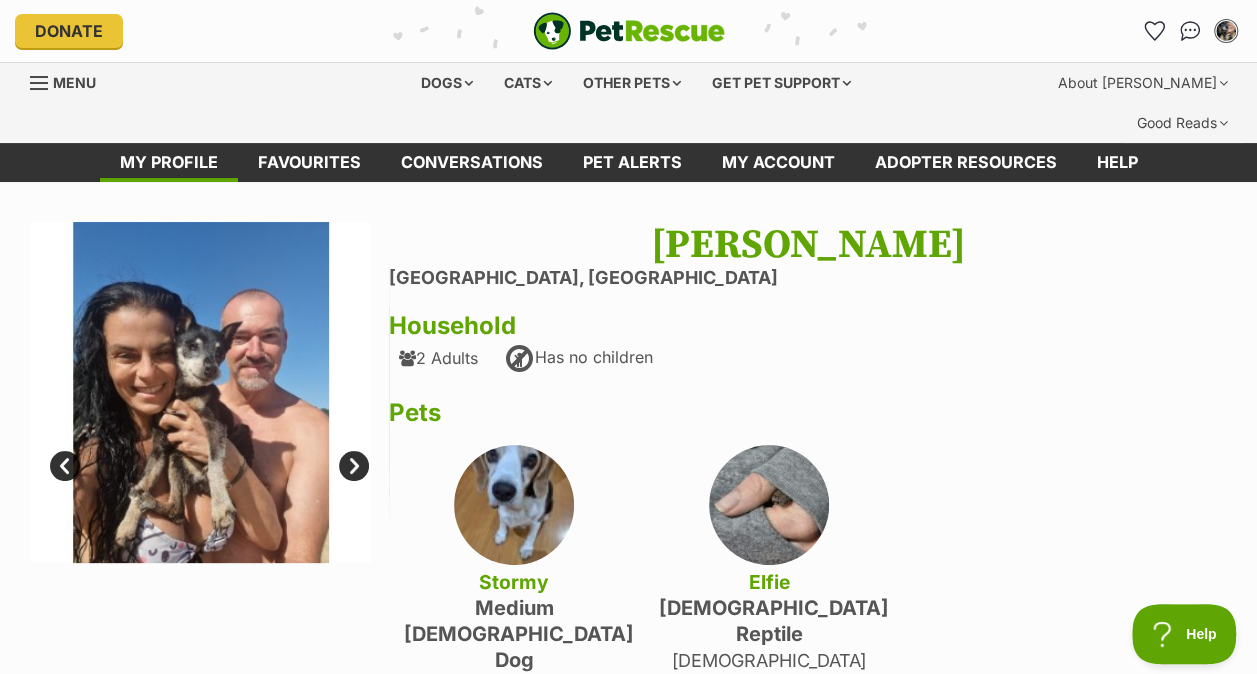 click on "Next" at bounding box center (354, 466) 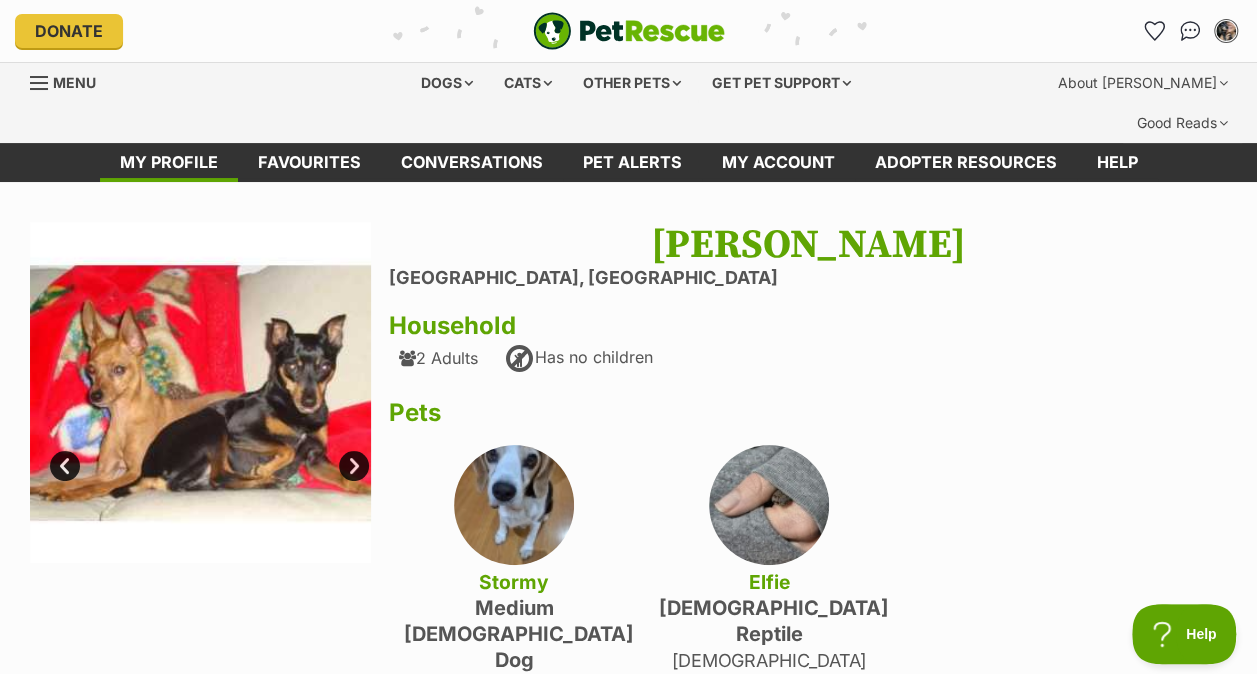 click on "Next" at bounding box center (354, 466) 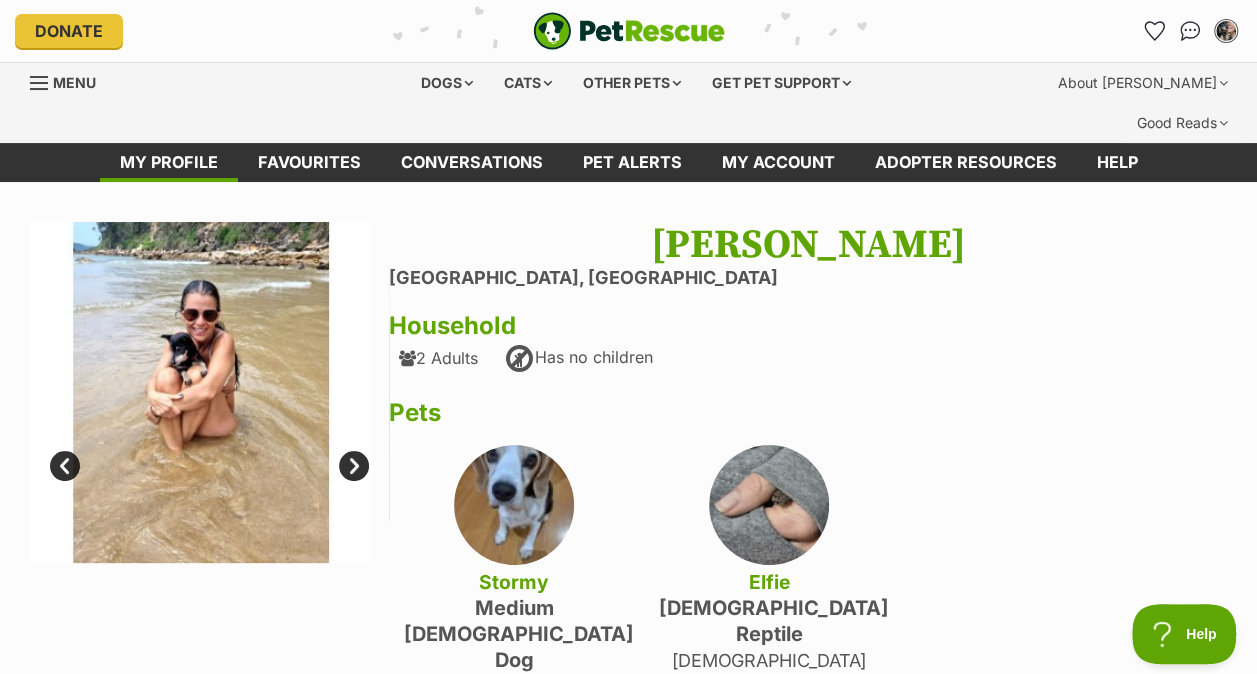 click on "Next" at bounding box center [354, 466] 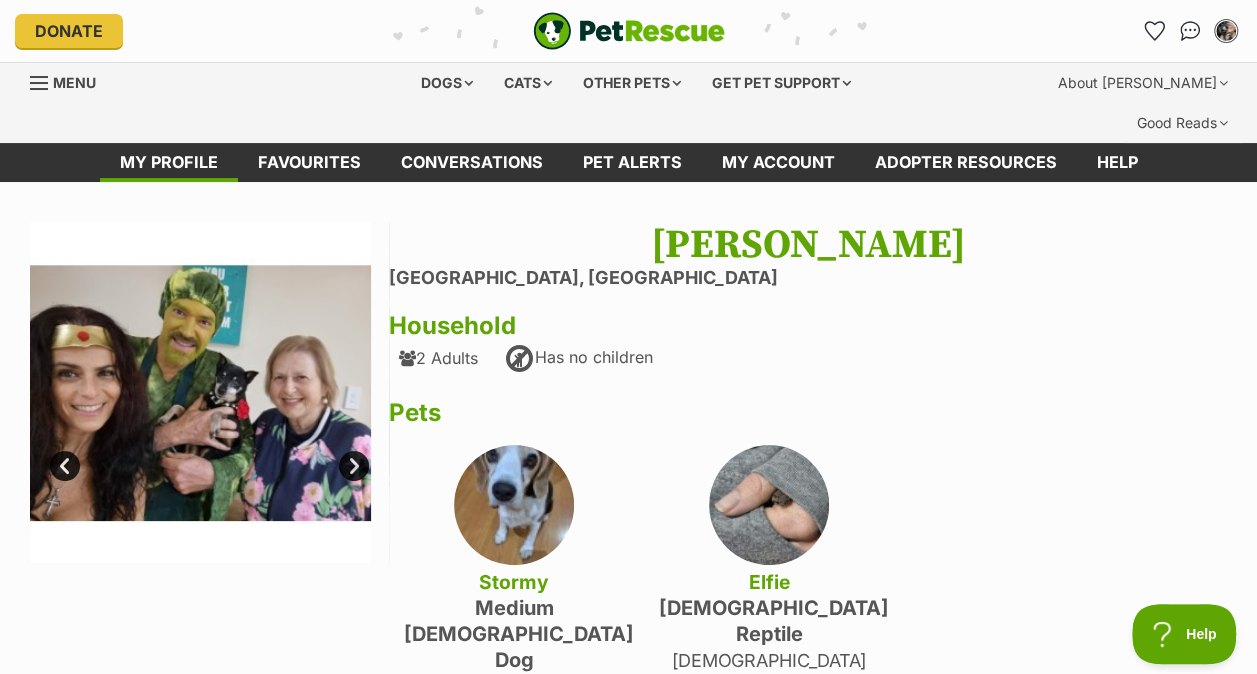 scroll, scrollTop: 0, scrollLeft: 0, axis: both 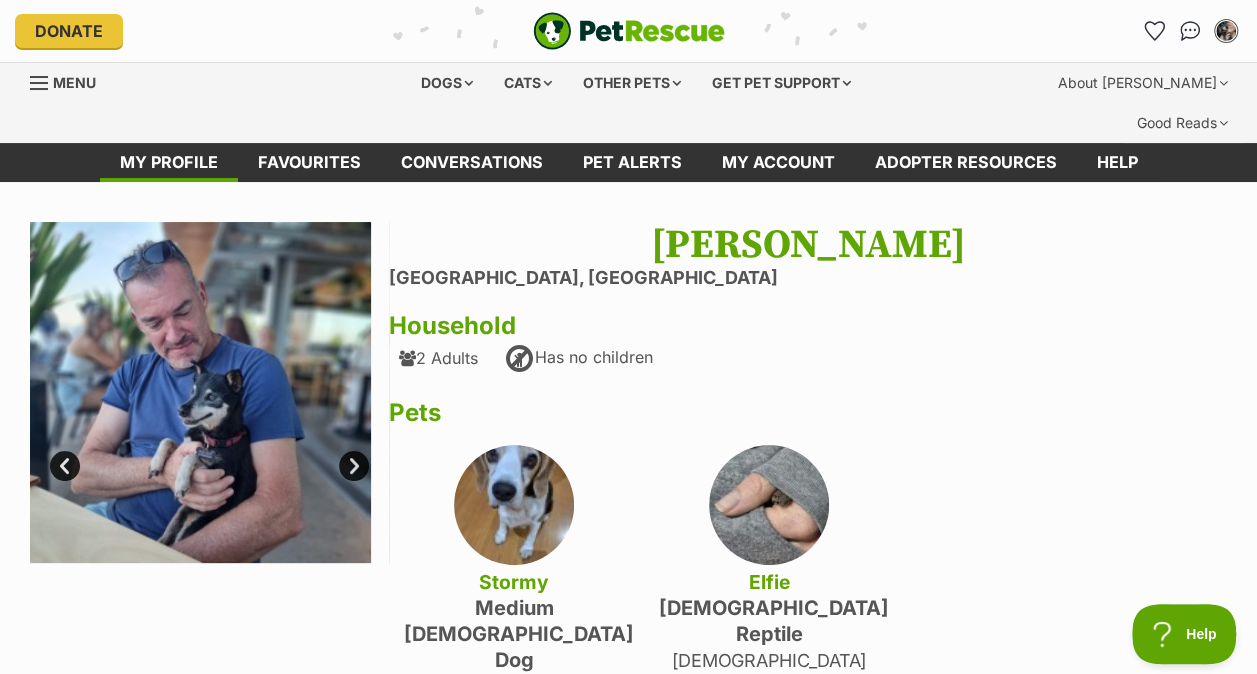 click on "Next" at bounding box center (354, 466) 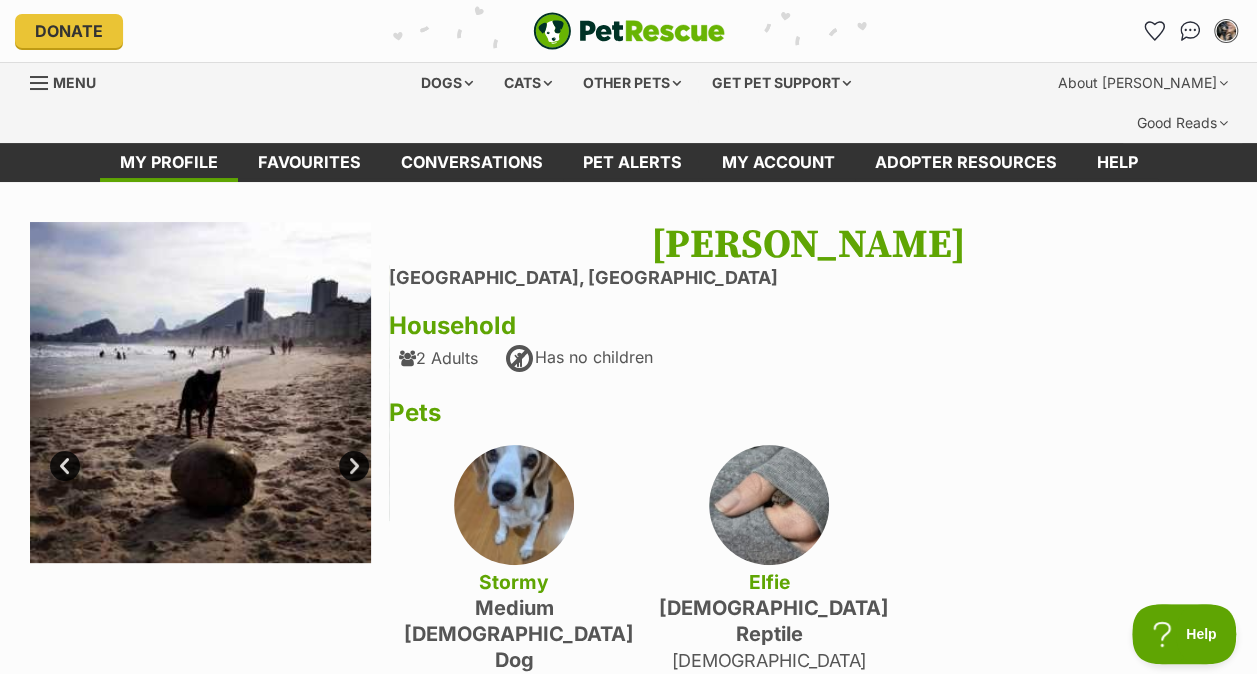 click on "Next" at bounding box center [354, 466] 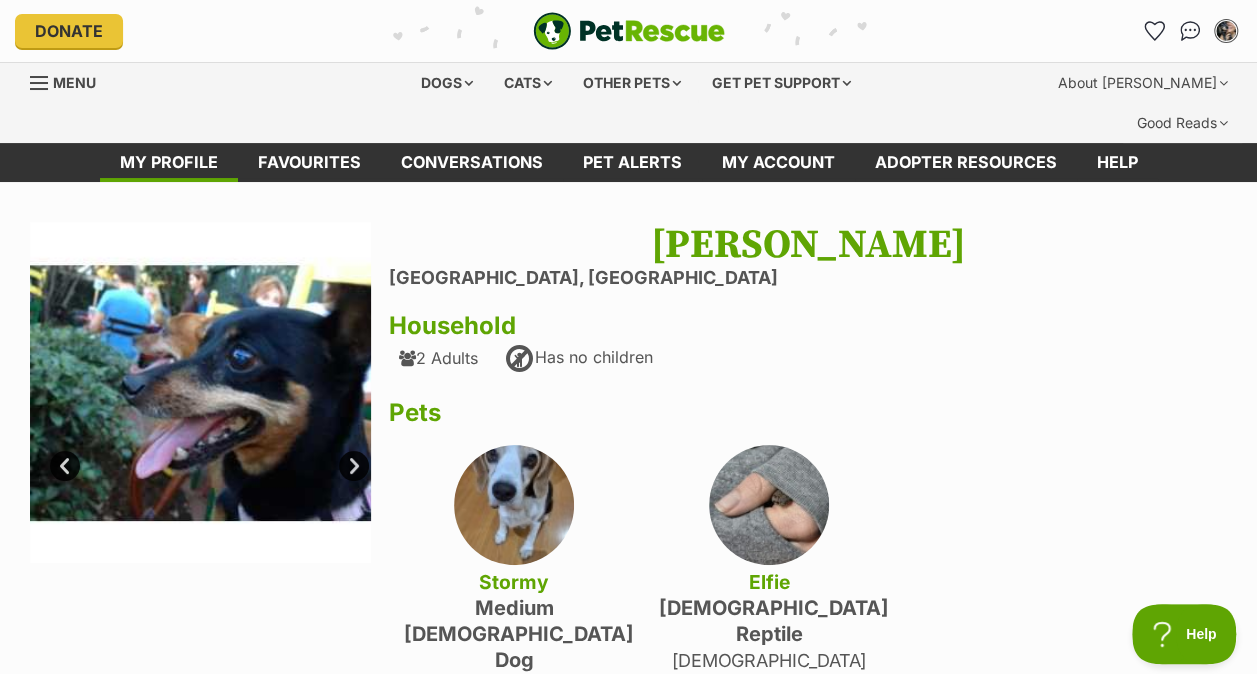 click on "Next" at bounding box center [354, 466] 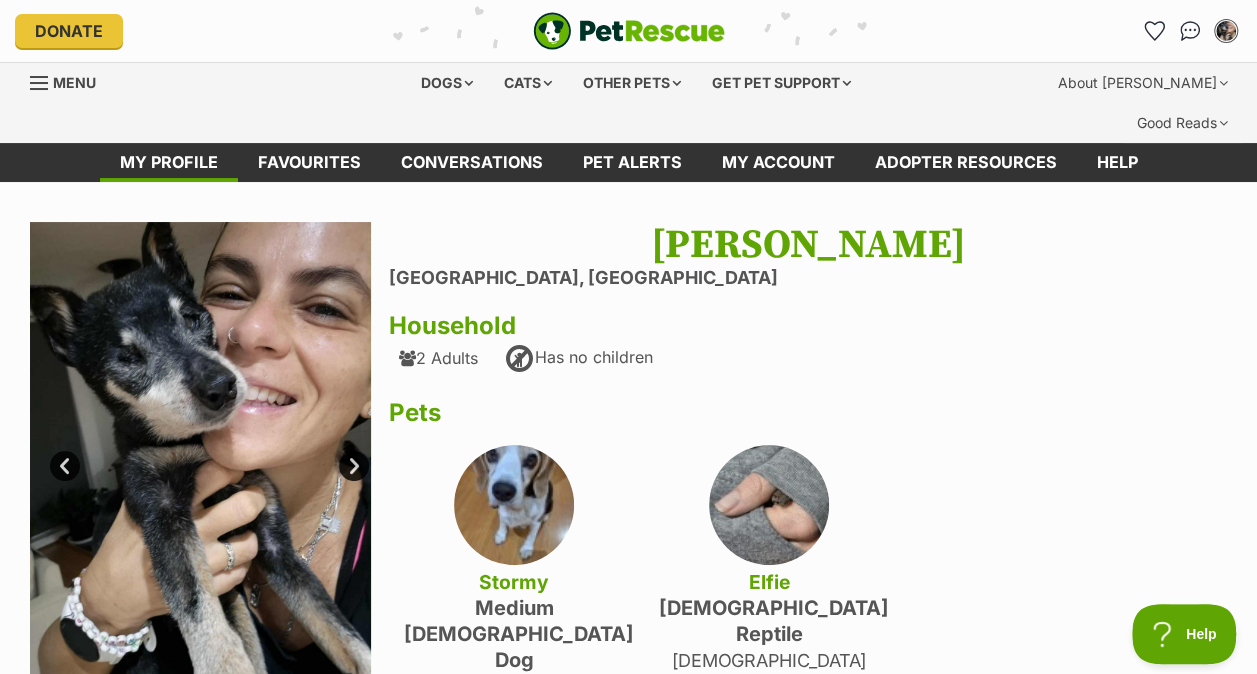 click on "Next" at bounding box center [354, 466] 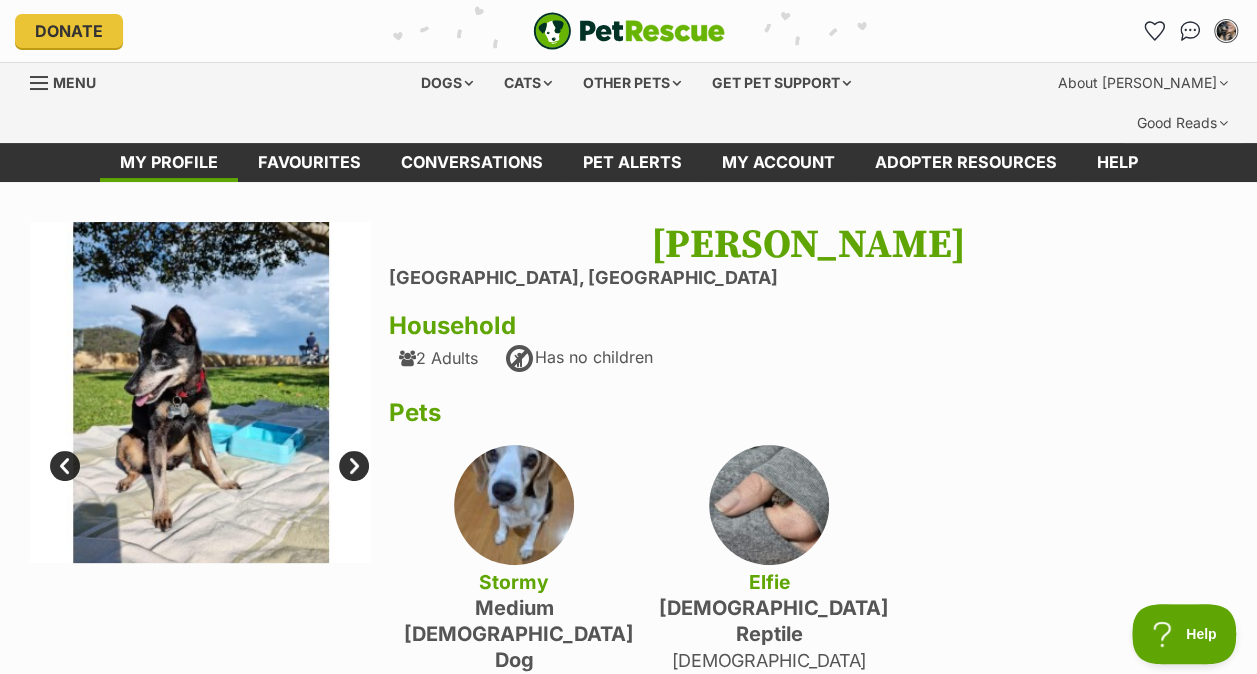 click on "Next" at bounding box center [354, 466] 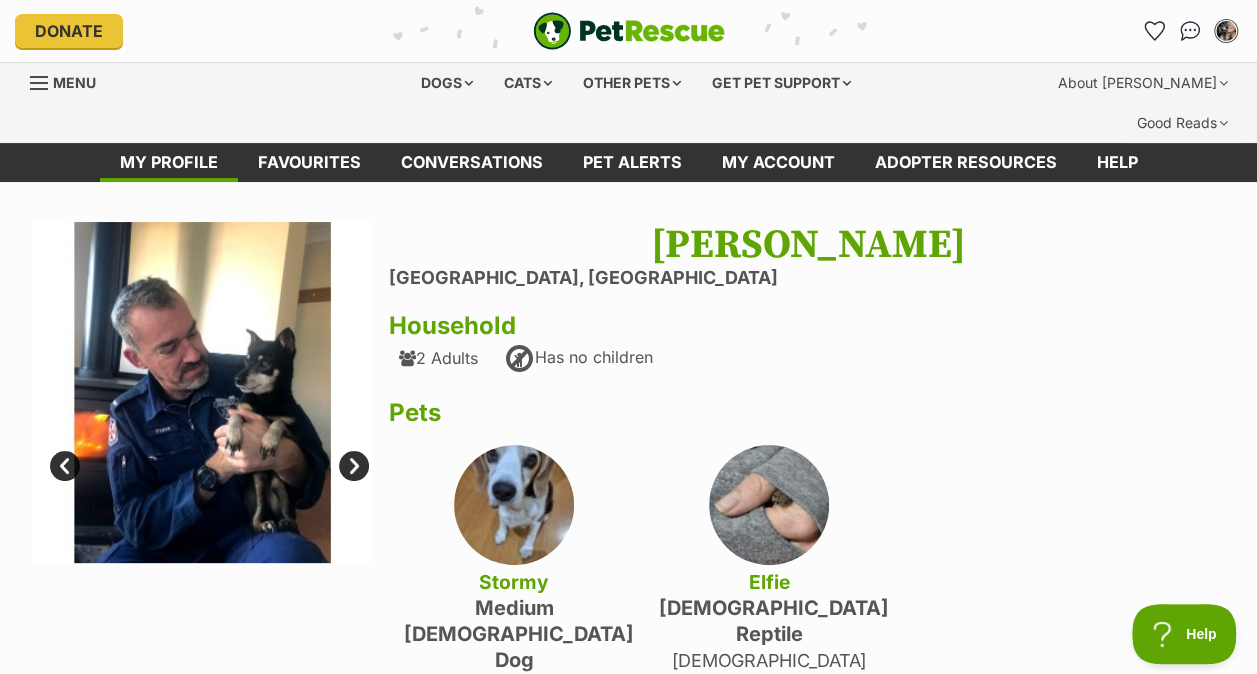 click on "Next" at bounding box center (354, 466) 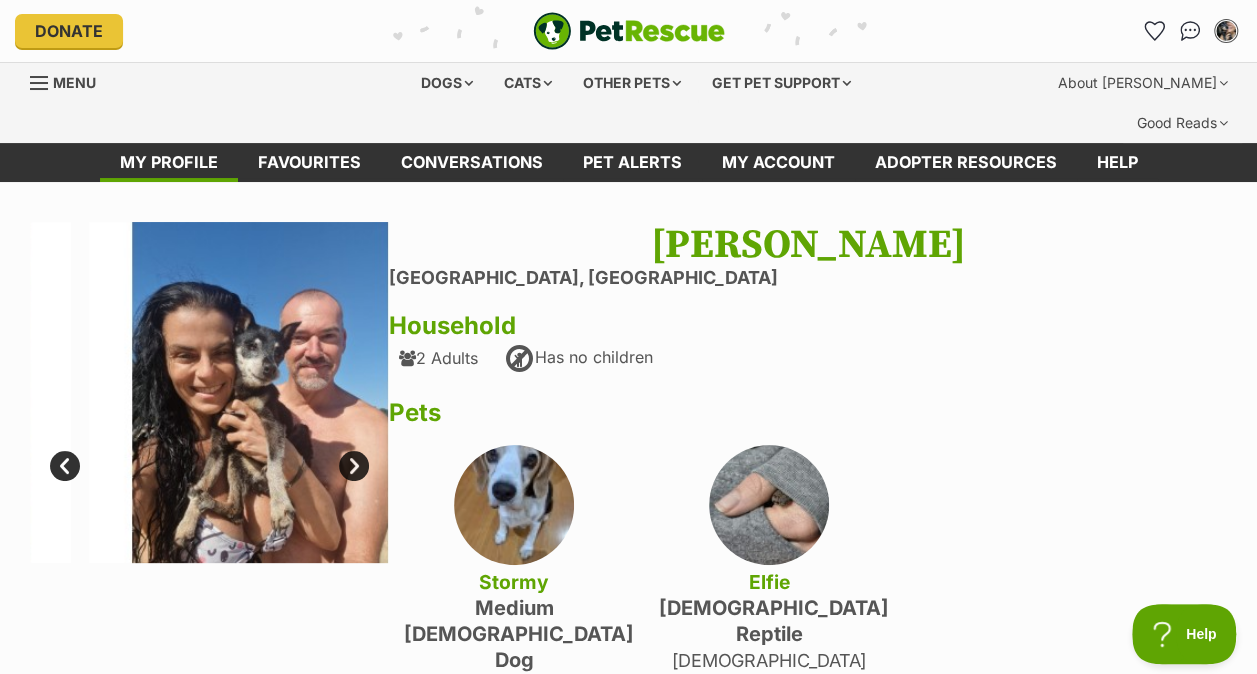 click on "Next" at bounding box center (354, 466) 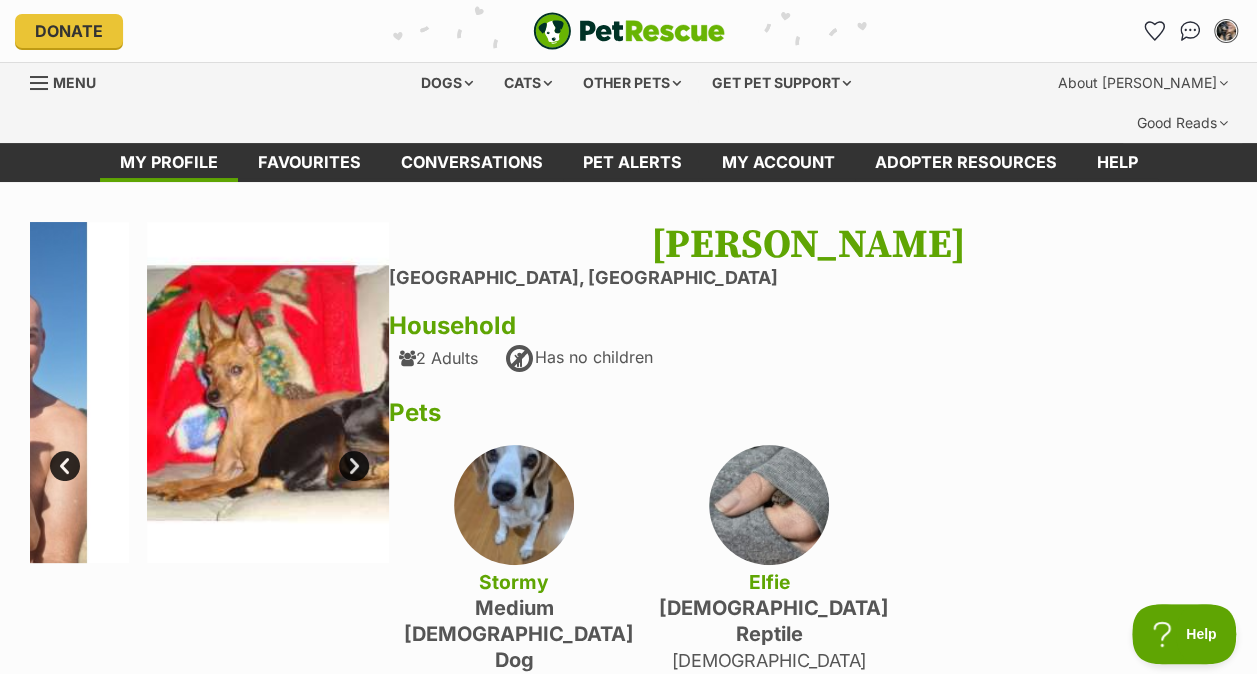 click on "Next" at bounding box center (354, 466) 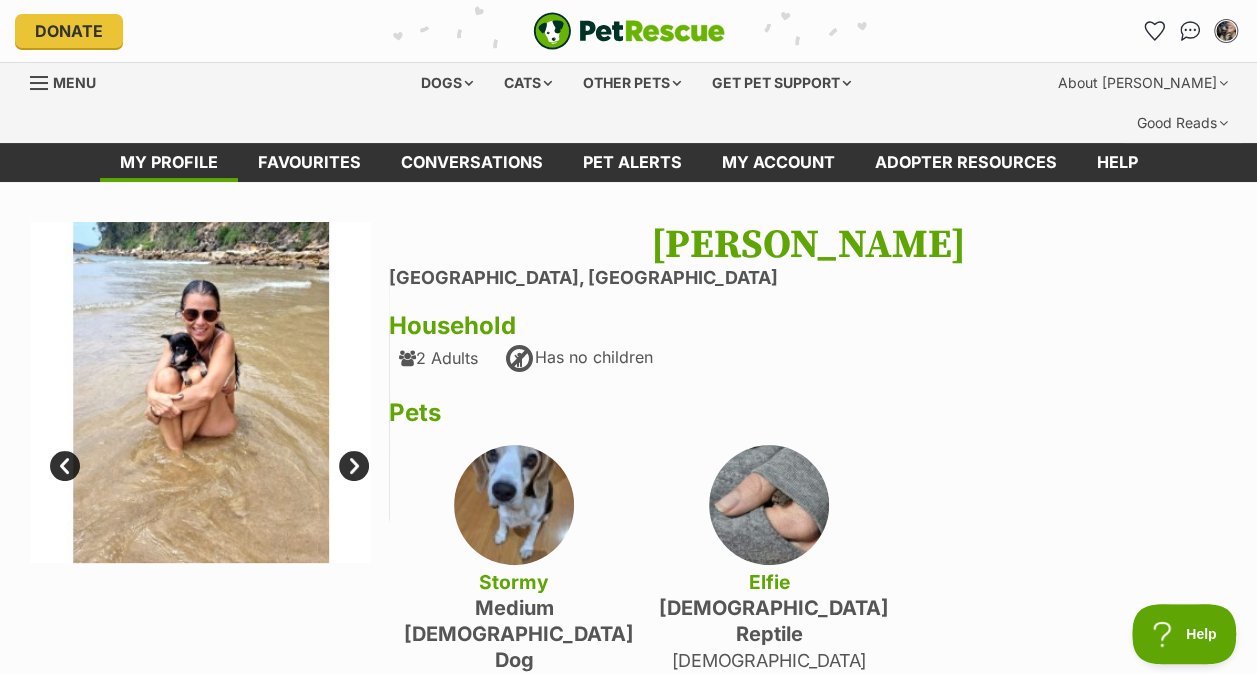 click on "Next" at bounding box center [354, 466] 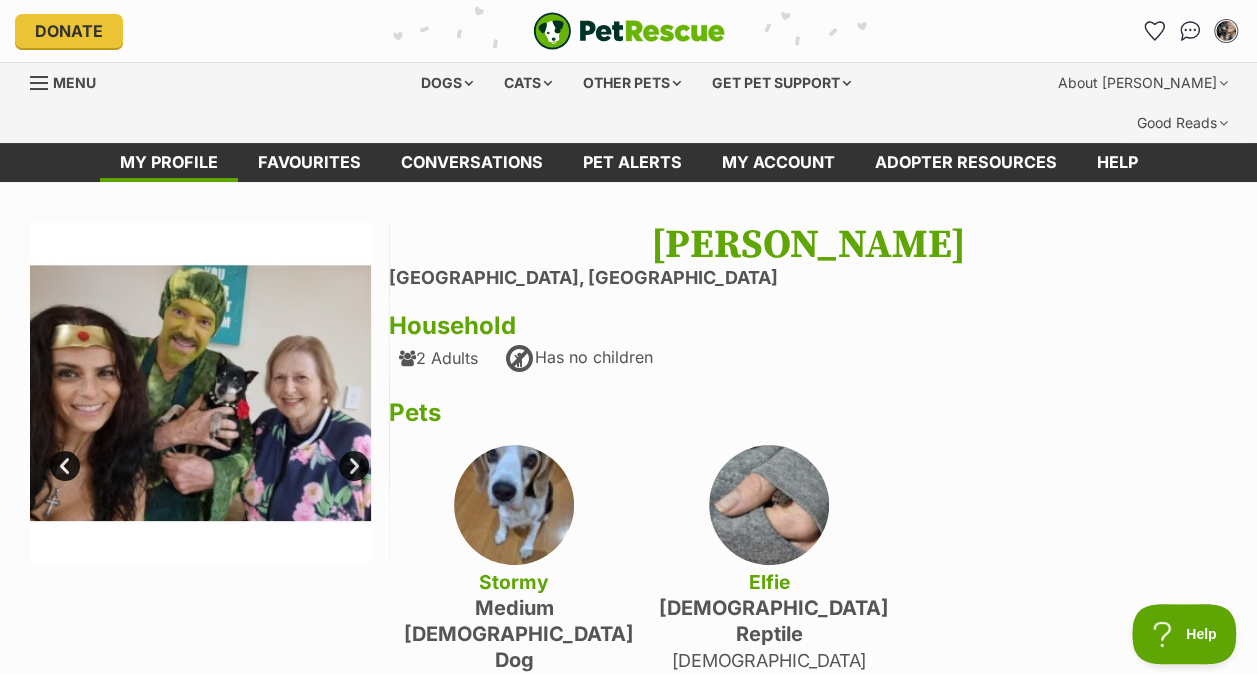click on "Next" at bounding box center [354, 466] 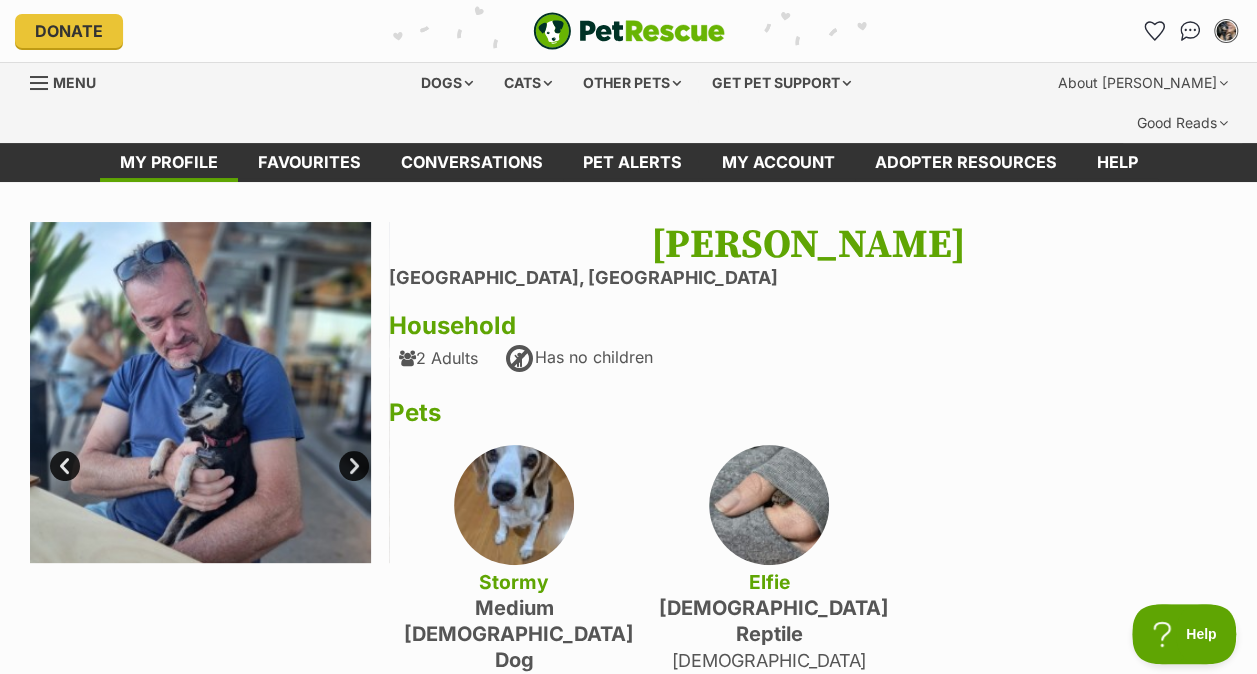 click on "Next" at bounding box center [354, 466] 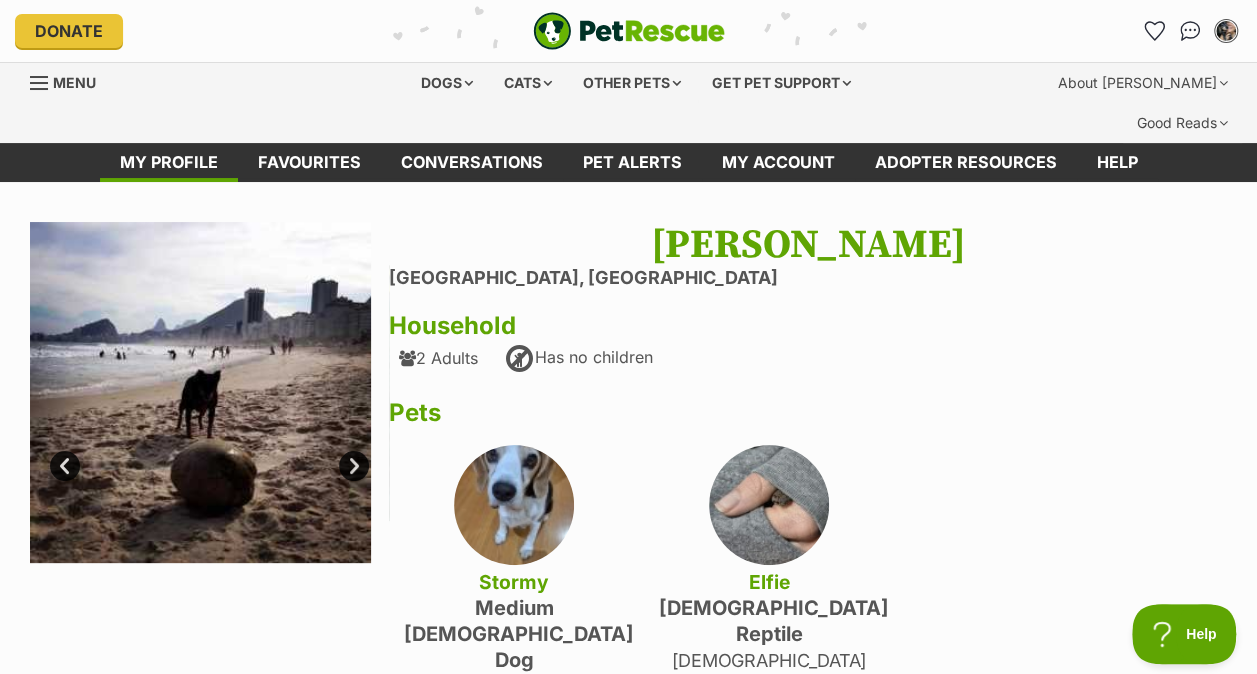 click on "Next" at bounding box center (354, 466) 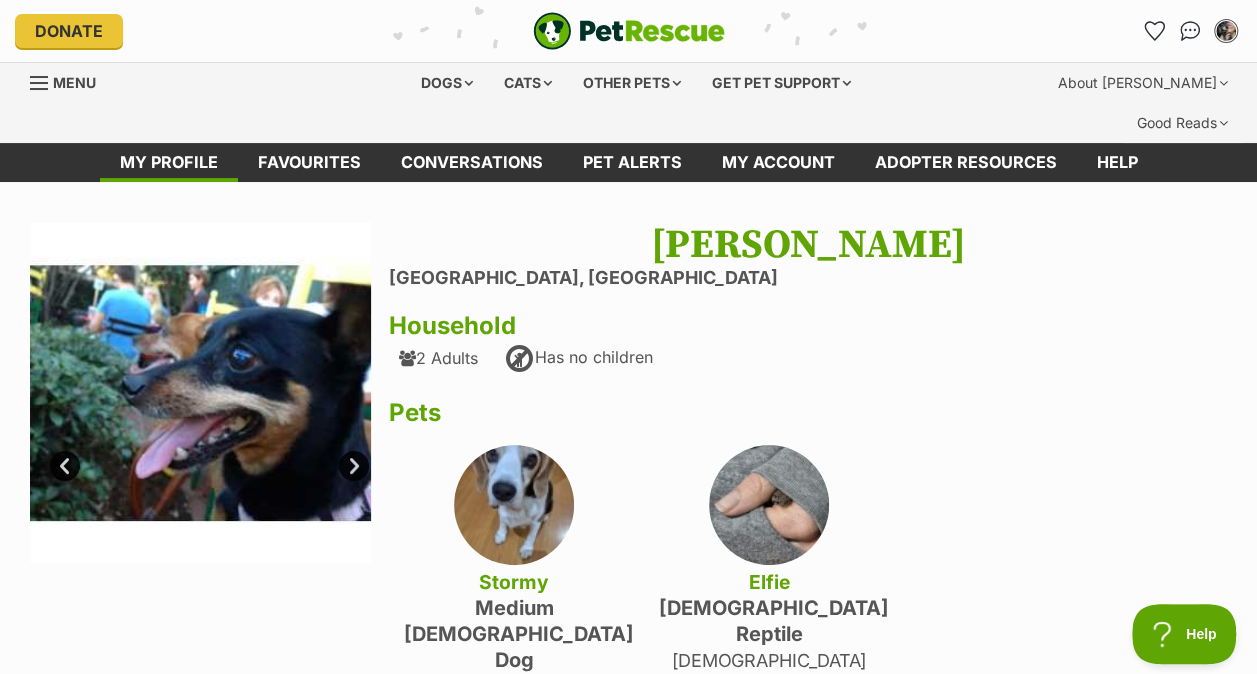 scroll, scrollTop: 0, scrollLeft: 0, axis: both 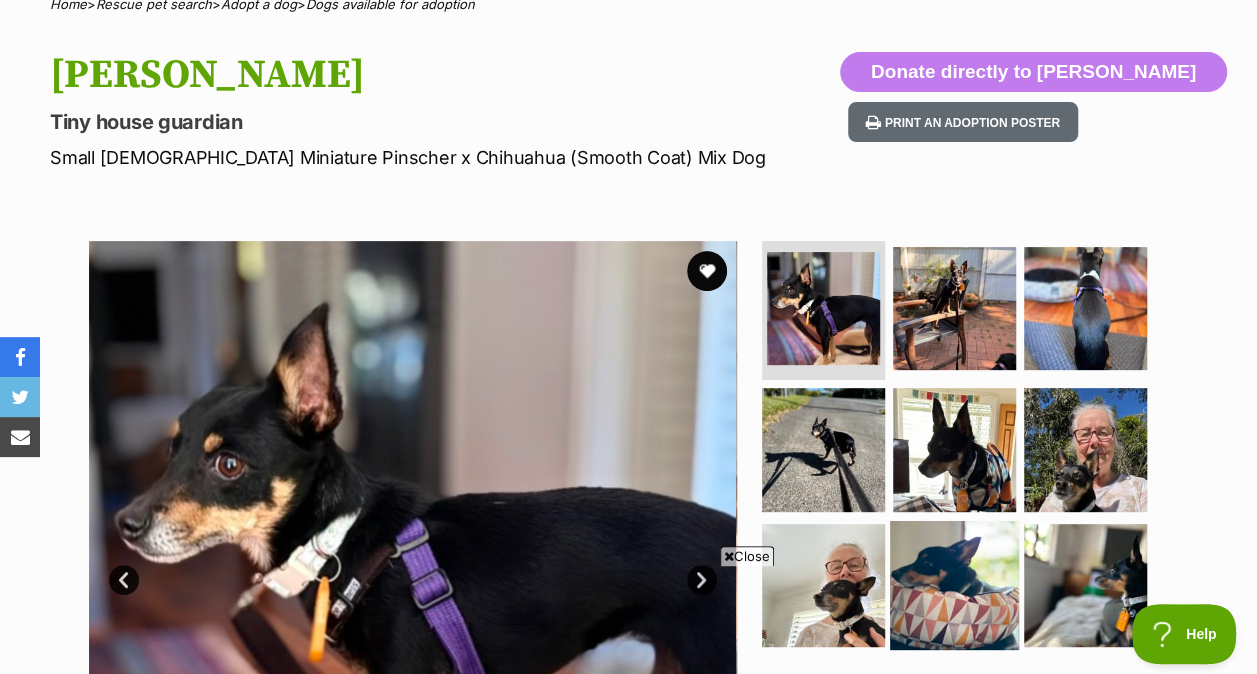 click at bounding box center (954, 585) 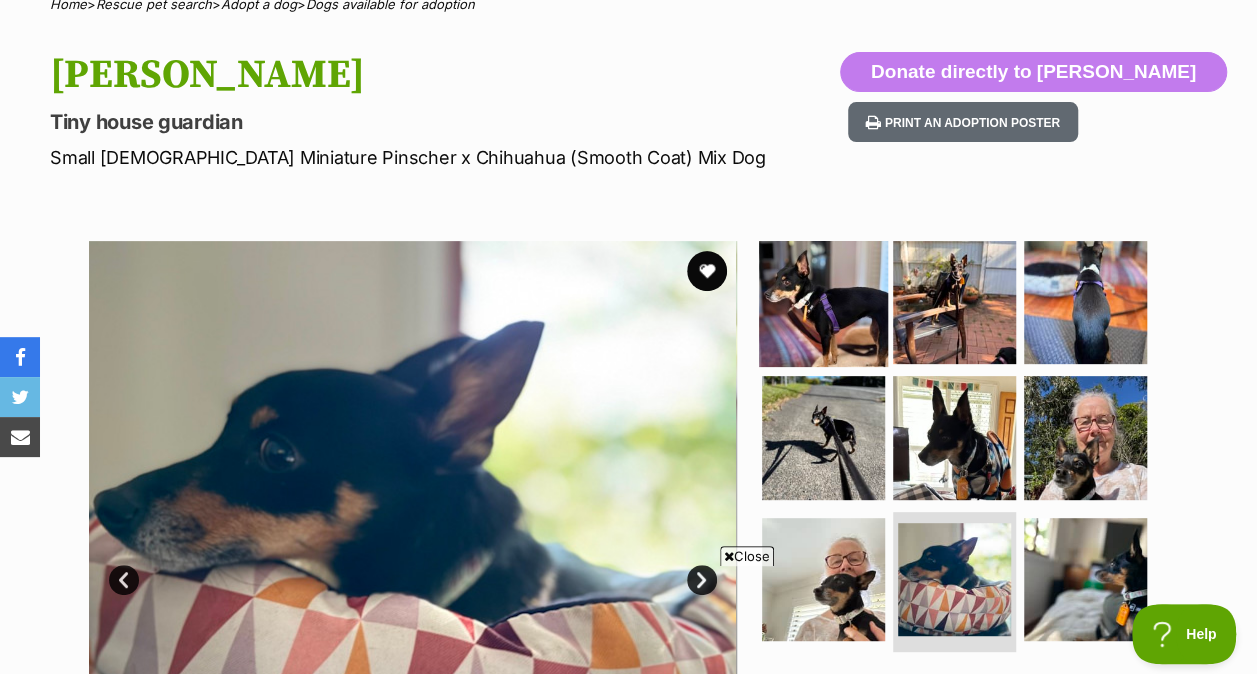 click at bounding box center (823, 301) 